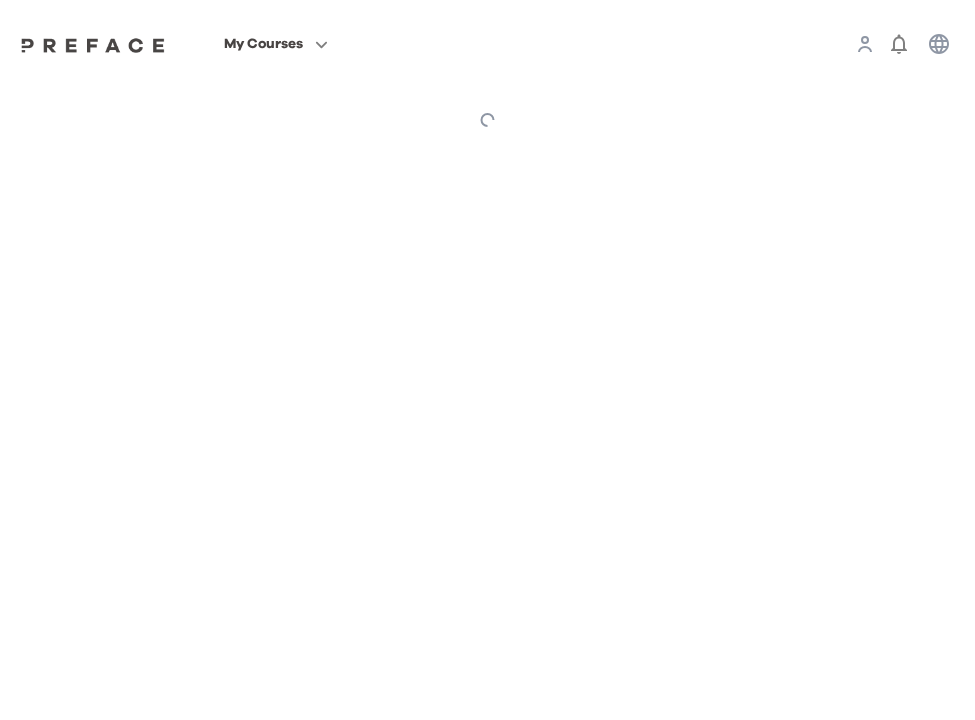 scroll, scrollTop: 0, scrollLeft: 0, axis: both 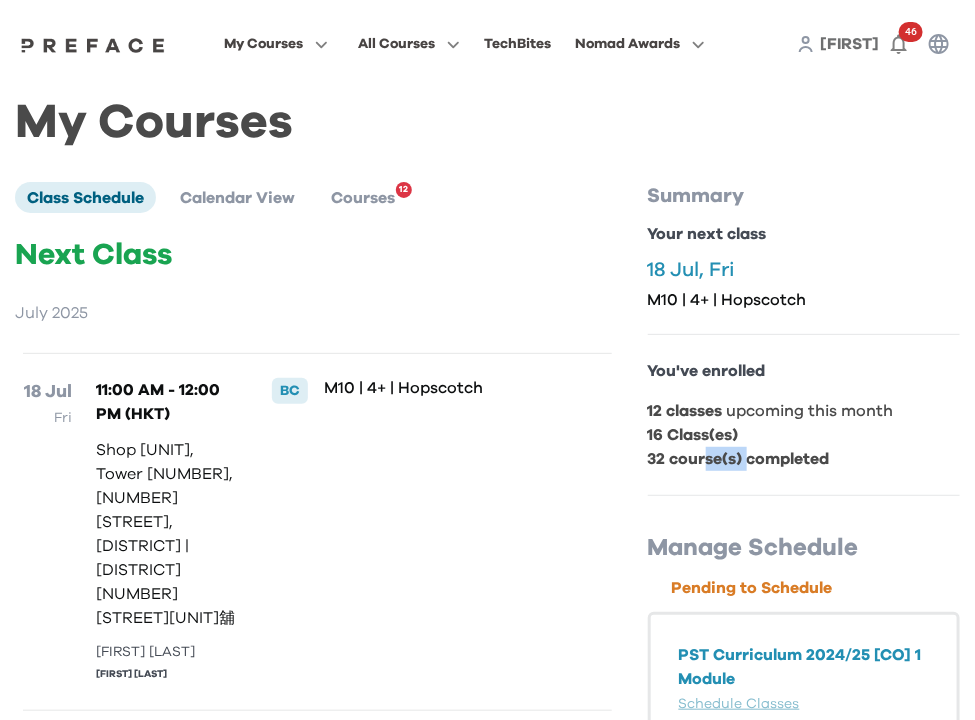 drag, startPoint x: 710, startPoint y: 449, endPoint x: 750, endPoint y: 449, distance: 40 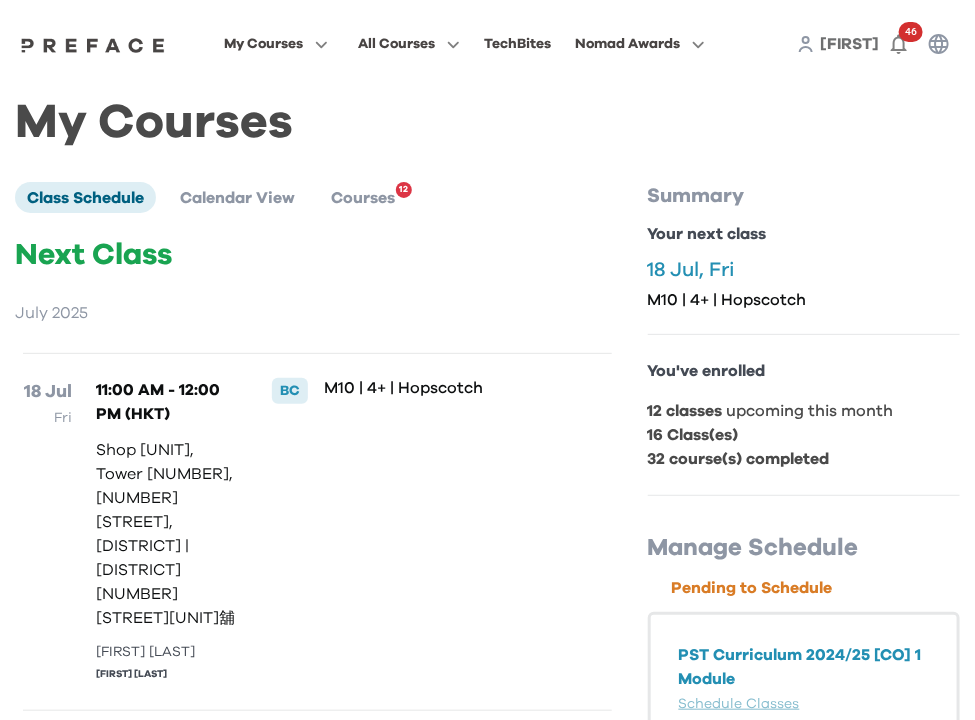 drag, startPoint x: 750, startPoint y: 449, endPoint x: 697, endPoint y: 461, distance: 54.34151 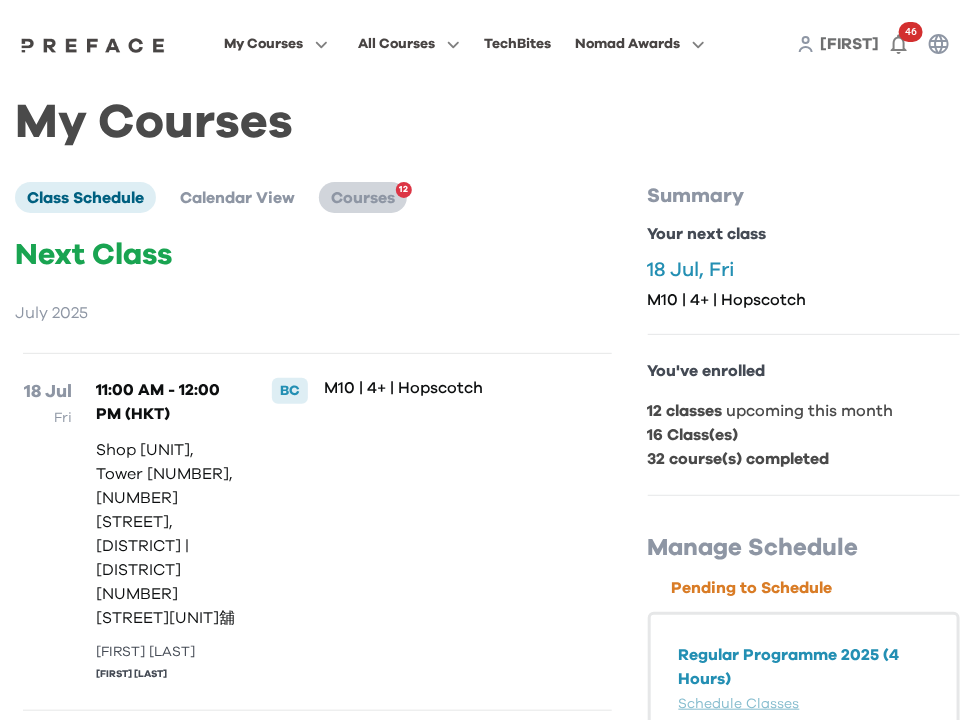 click on "Courses" at bounding box center [363, 198] 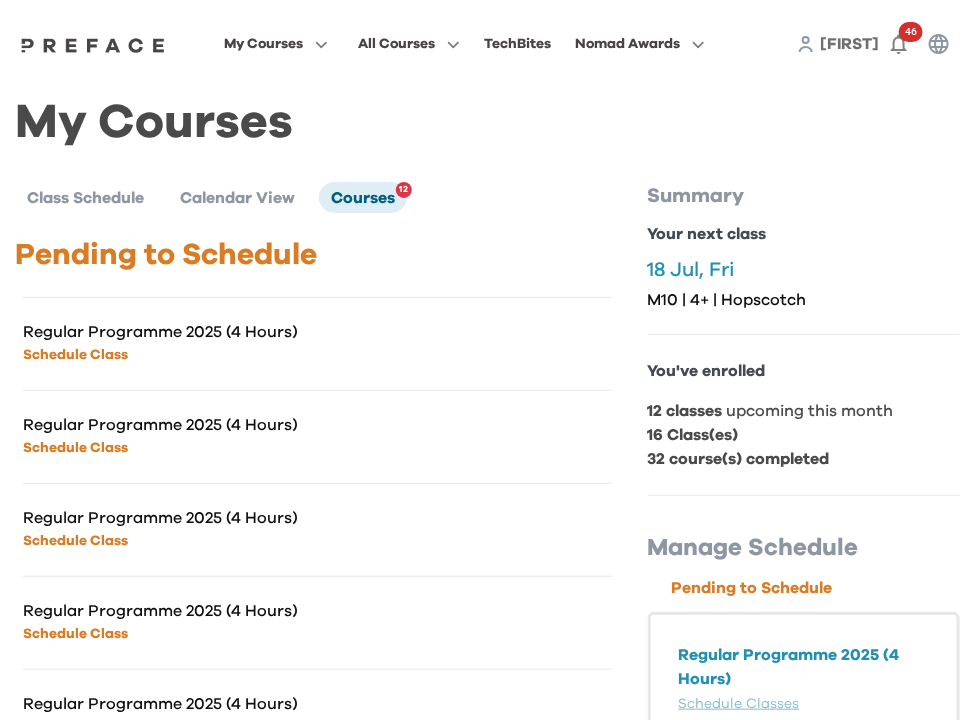 click on "Regular Programme 2025 (4 Hours)" at bounding box center (170, 332) 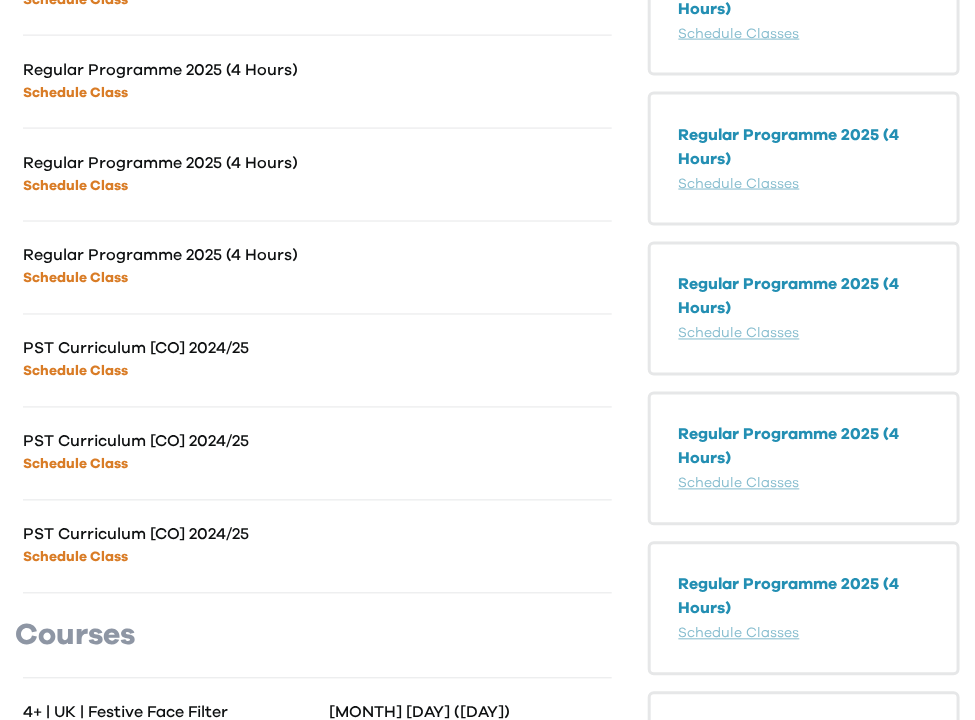 scroll, scrollTop: 818, scrollLeft: 0, axis: vertical 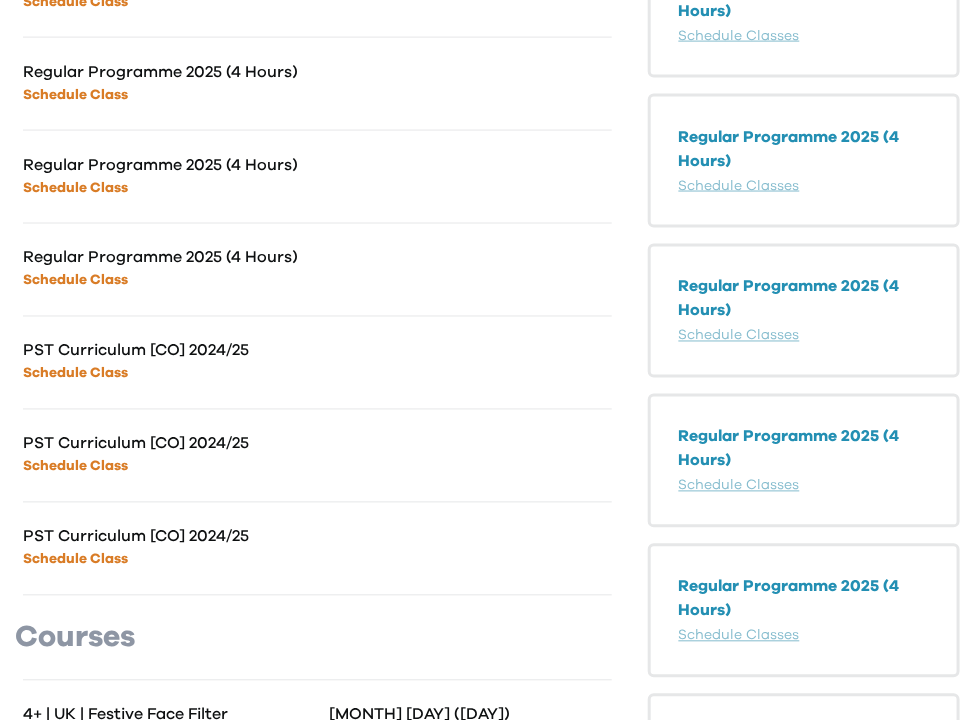 click on "Schedule Class" at bounding box center [75, 560] 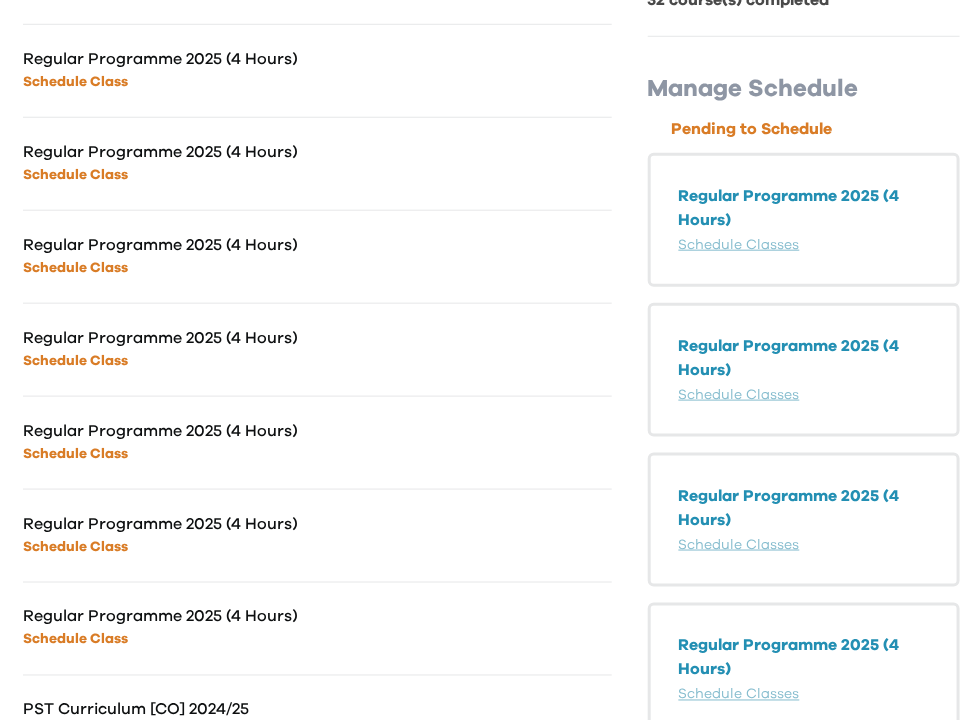 scroll, scrollTop: 0, scrollLeft: 0, axis: both 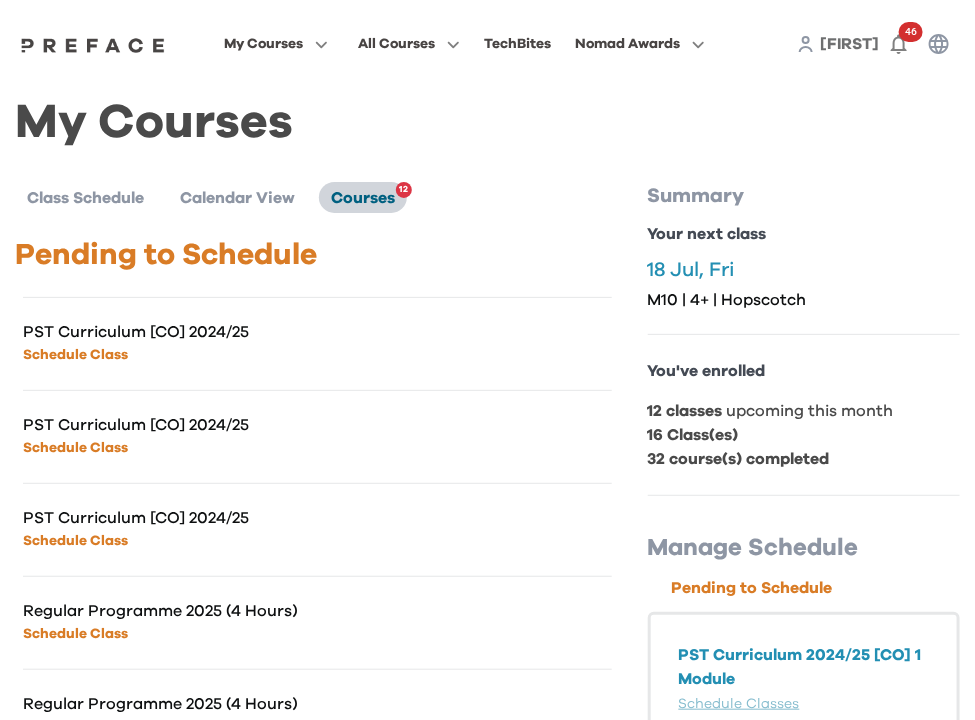 click on "Courses" at bounding box center [363, 198] 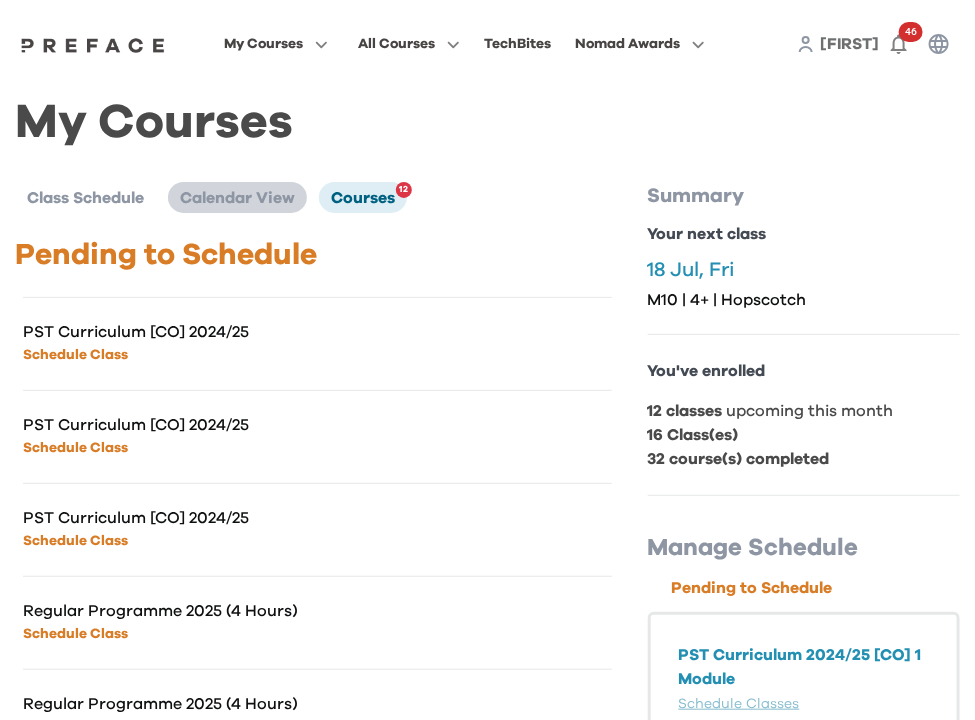 click on "Calendar View" at bounding box center (237, 198) 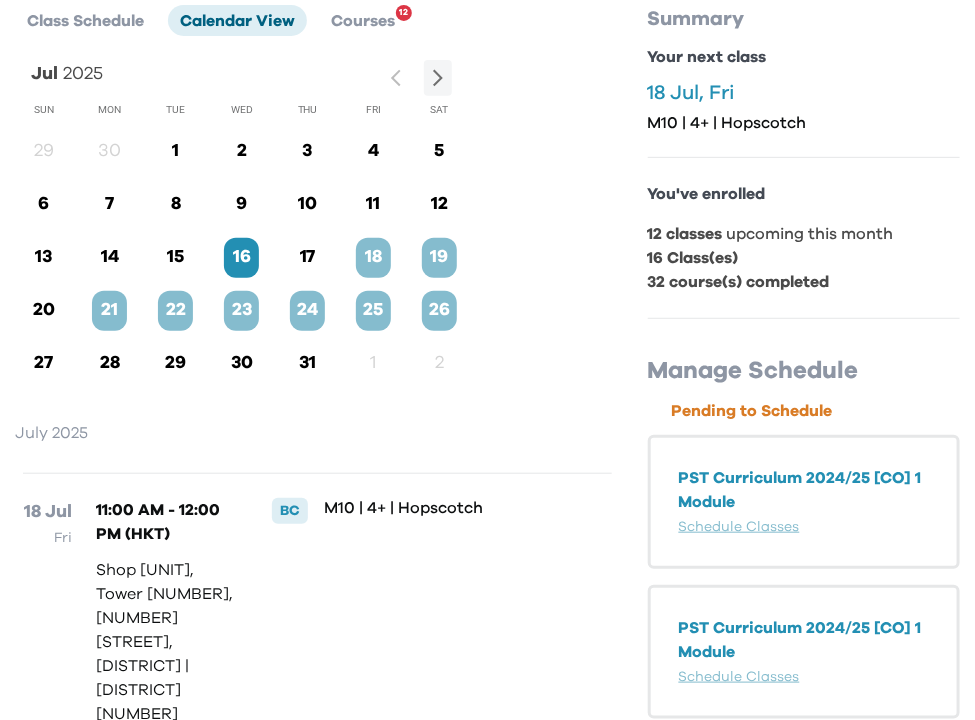 click on "18" at bounding box center [373, 257] 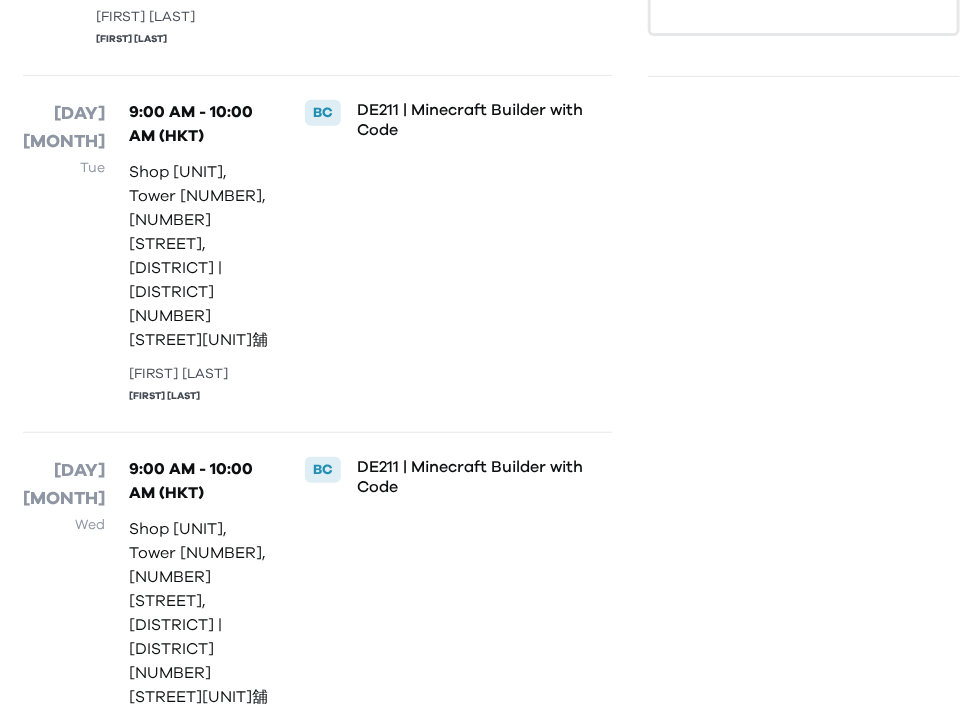 scroll, scrollTop: 2361, scrollLeft: 0, axis: vertical 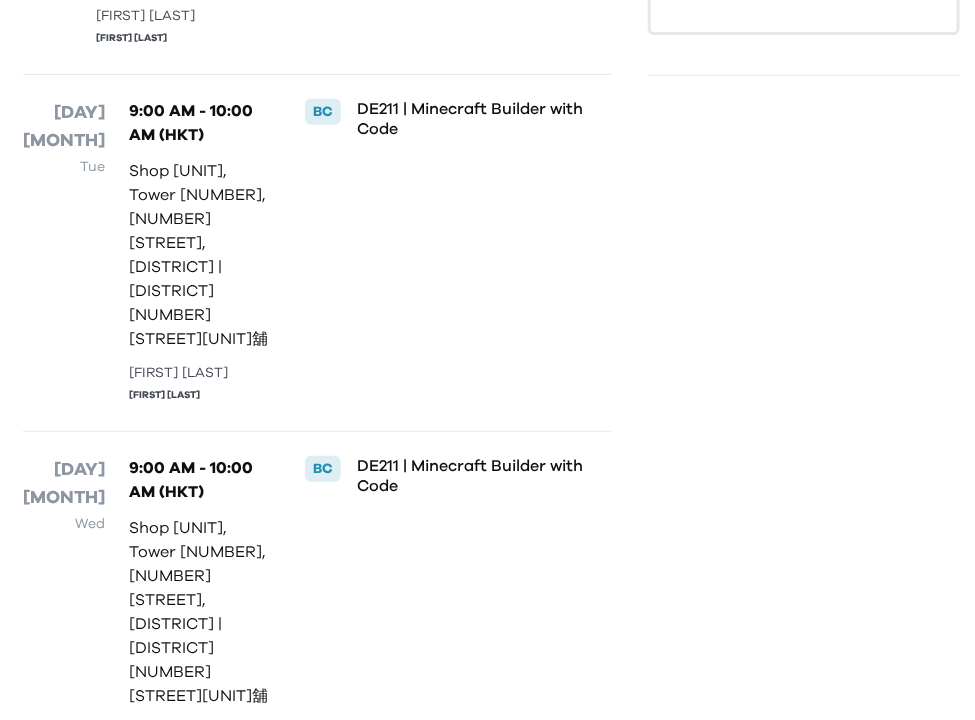 click on "DE211 | Minecraft Builder with Code" at bounding box center [479, 610] 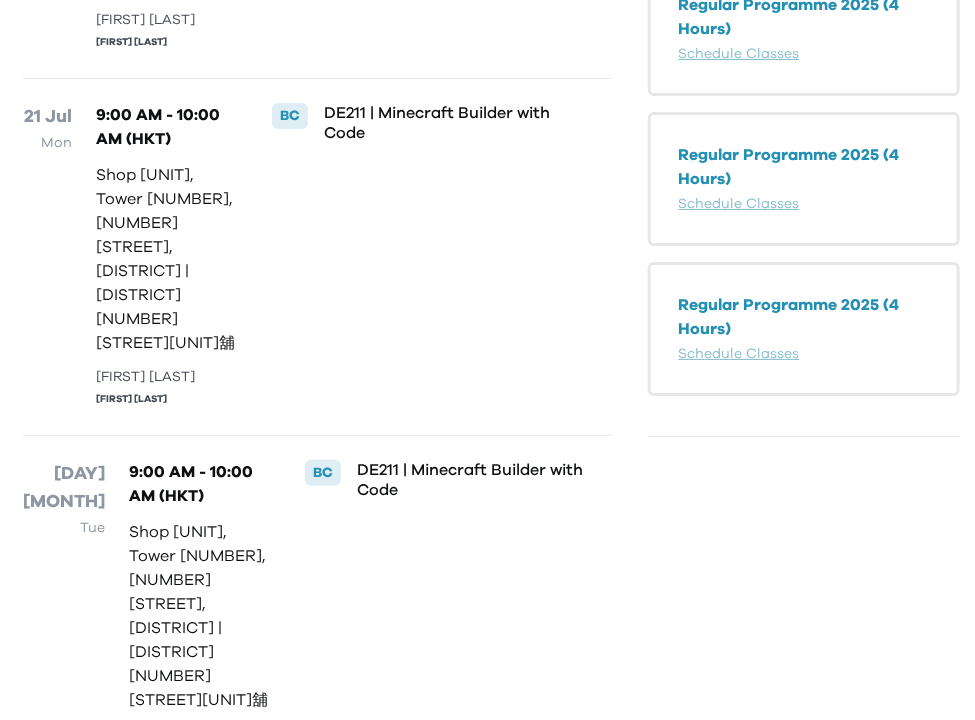 scroll, scrollTop: 1999, scrollLeft: 0, axis: vertical 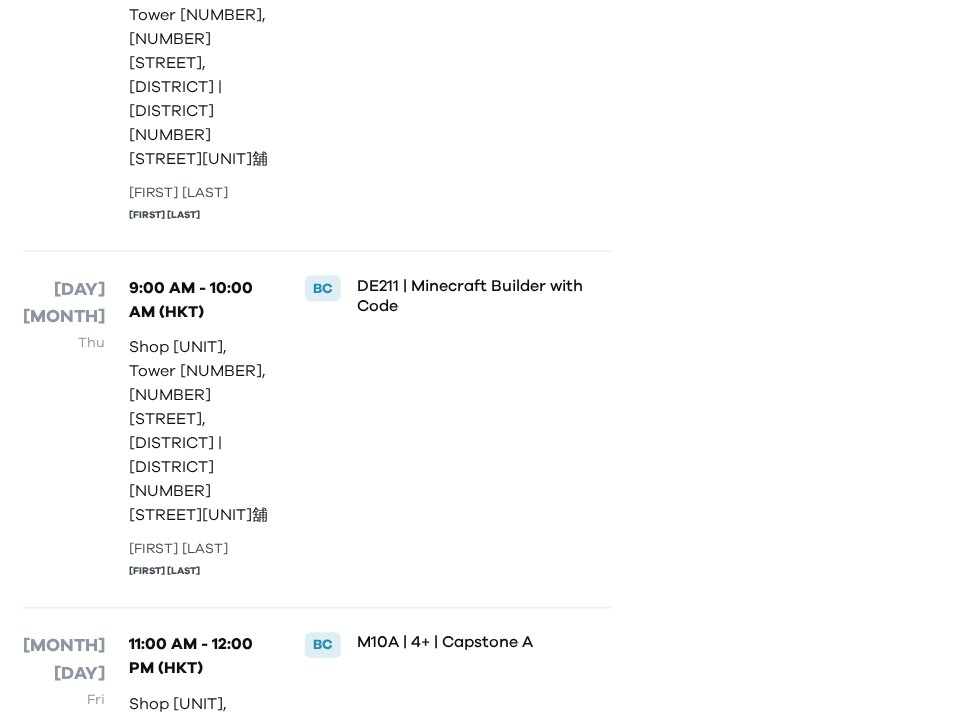 click on "M10A | 4+ | Capstone A" at bounding box center (479, 787) 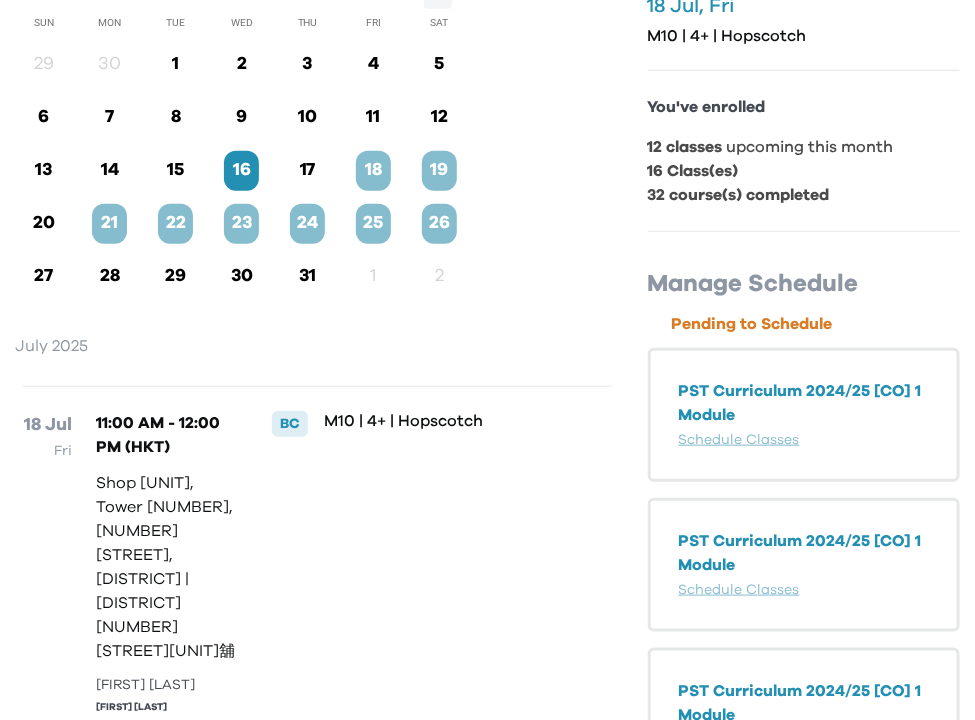 scroll, scrollTop: 0, scrollLeft: 0, axis: both 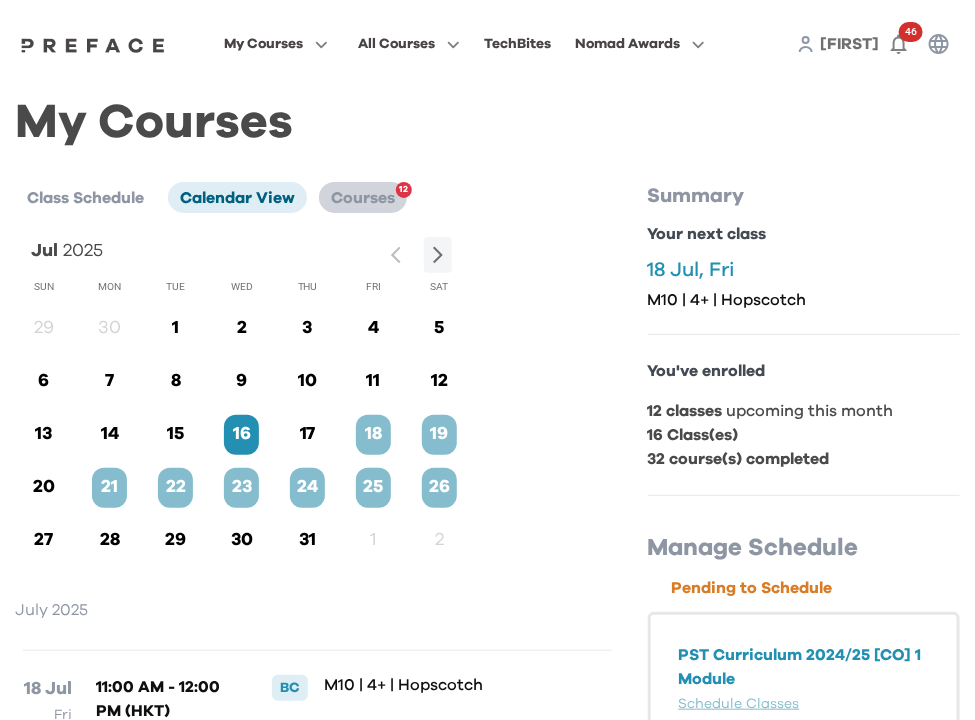 click on "Courses" at bounding box center [363, 198] 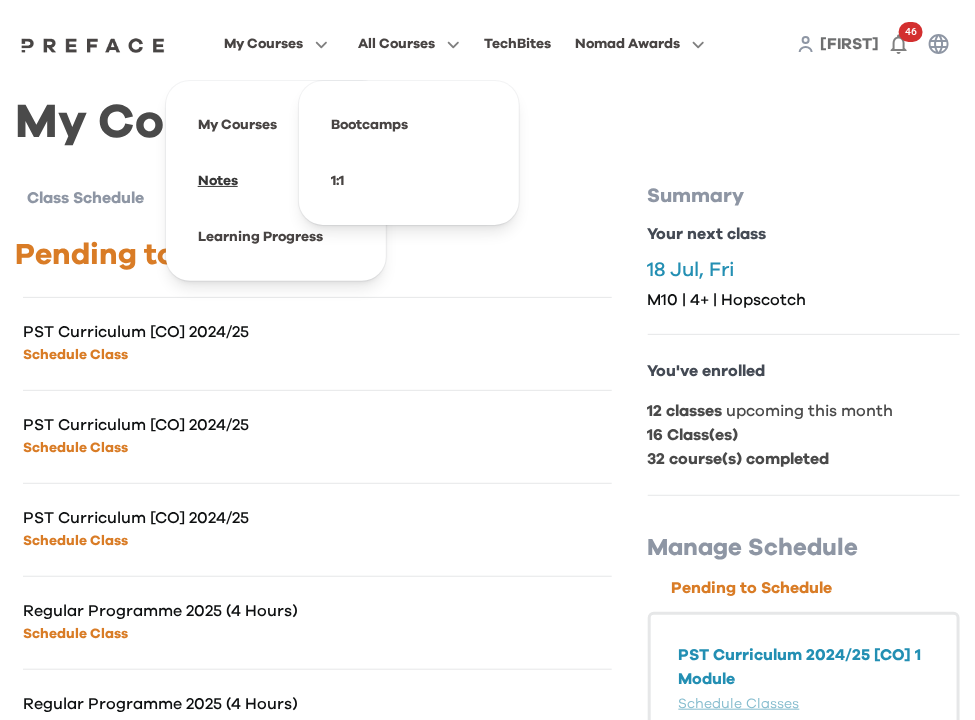 click at bounding box center [276, 181] 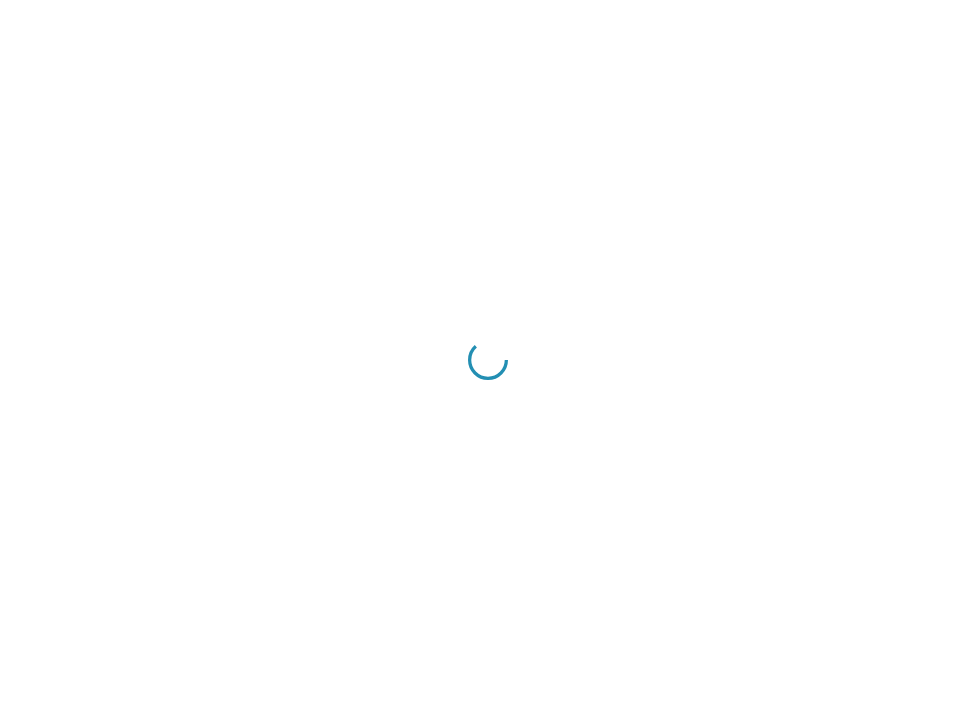 scroll, scrollTop: 0, scrollLeft: 0, axis: both 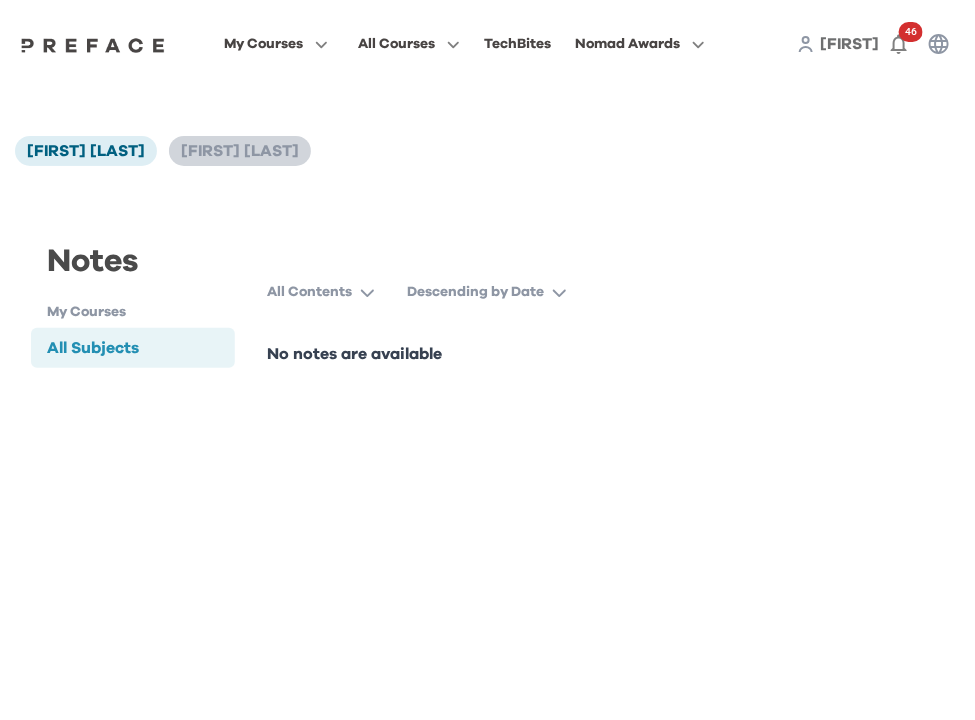 click on "[FIRST] [LAST]" at bounding box center [240, 151] 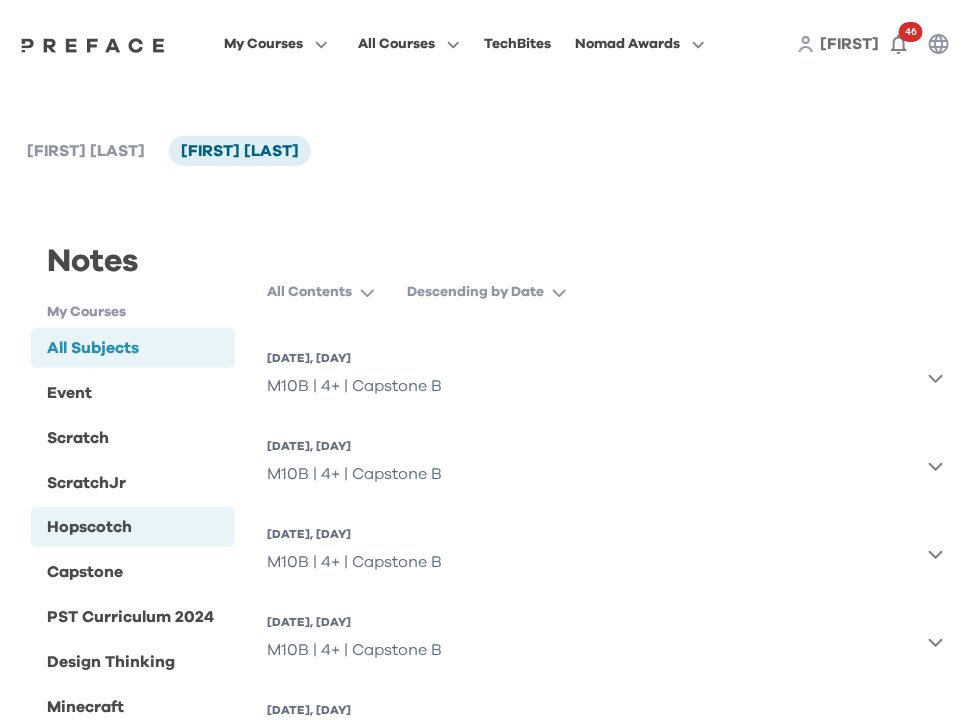 click on "Hopscotch" at bounding box center (133, 527) 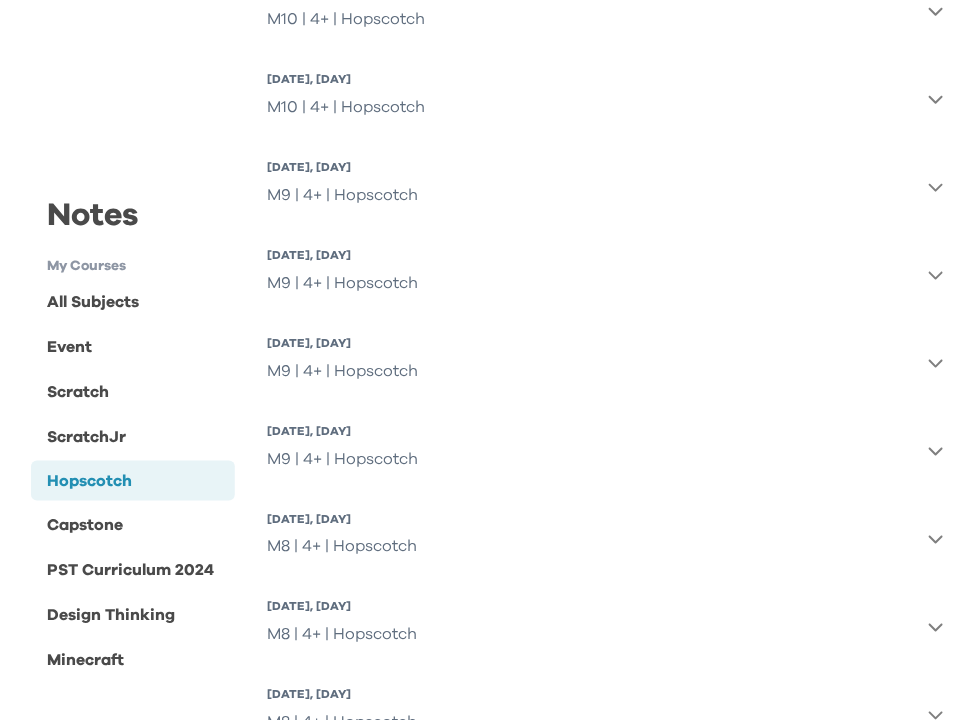 scroll, scrollTop: 544, scrollLeft: 0, axis: vertical 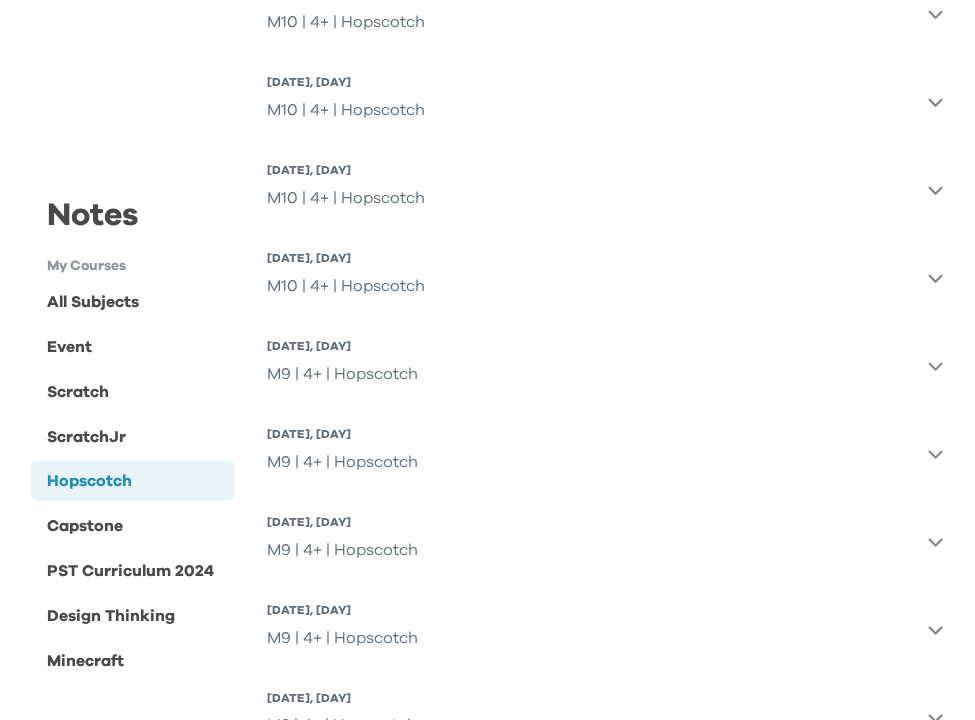 click on "[DATE], [DAY] M10 | 4+ | Hopscotch" at bounding box center (605, 278) 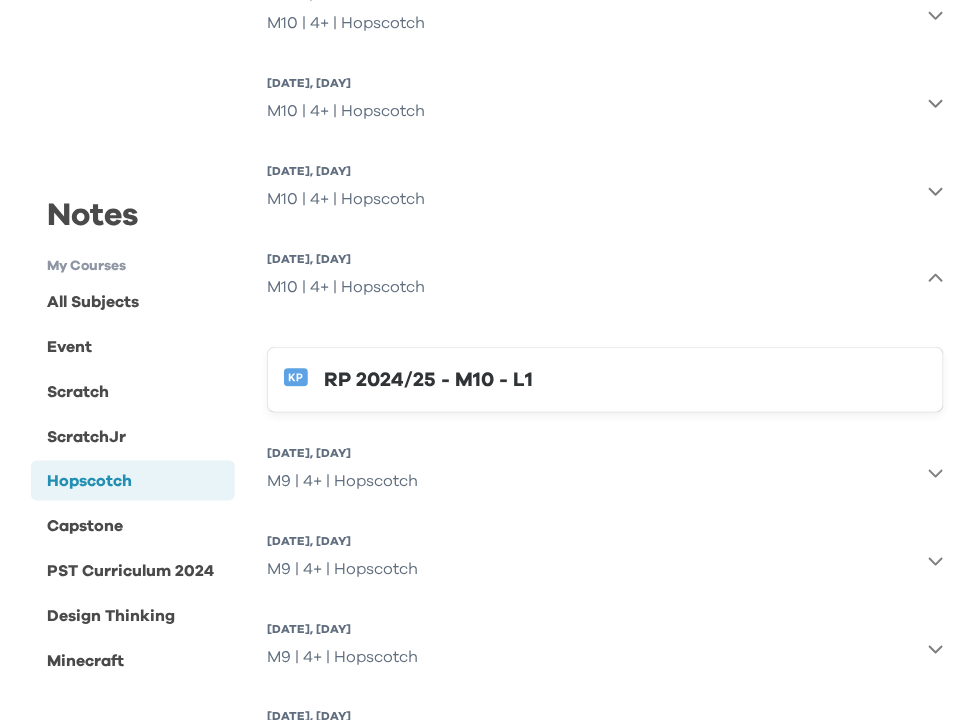 click on "RP 2024/25 - M10 - L1" at bounding box center (625, 380) 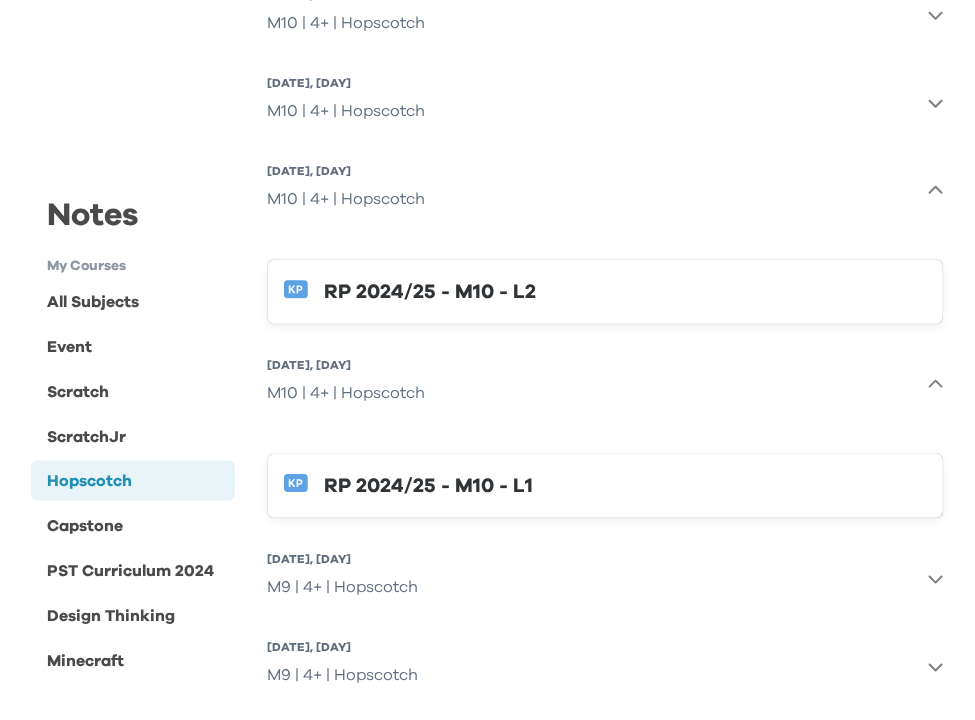 click on "RP 2024/25 - M10 - L2" at bounding box center [605, 292] 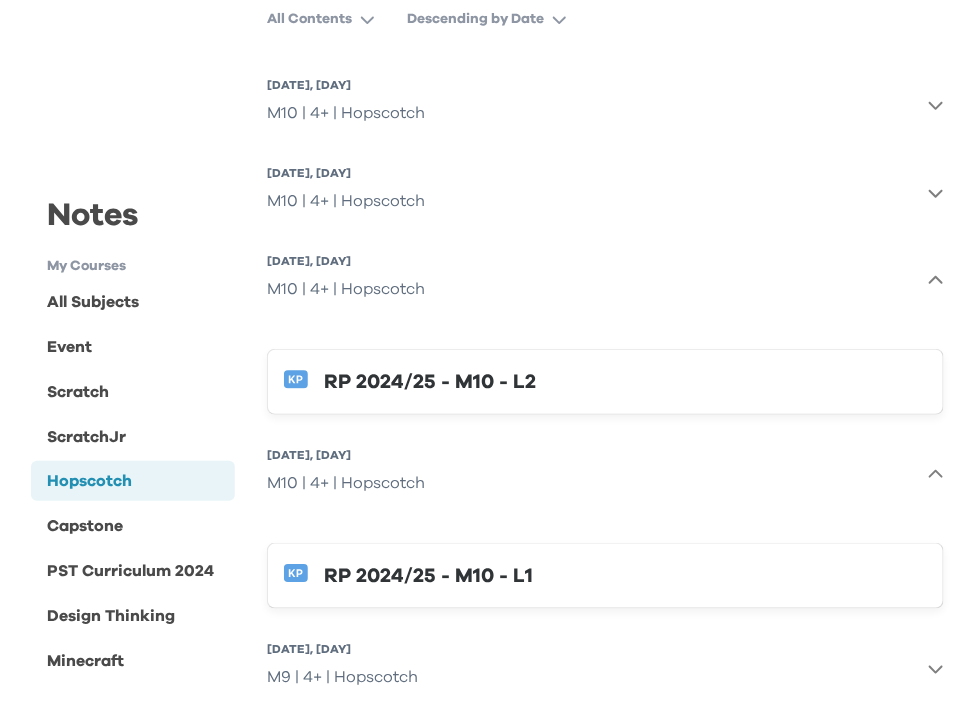 scroll, scrollTop: 272, scrollLeft: 0, axis: vertical 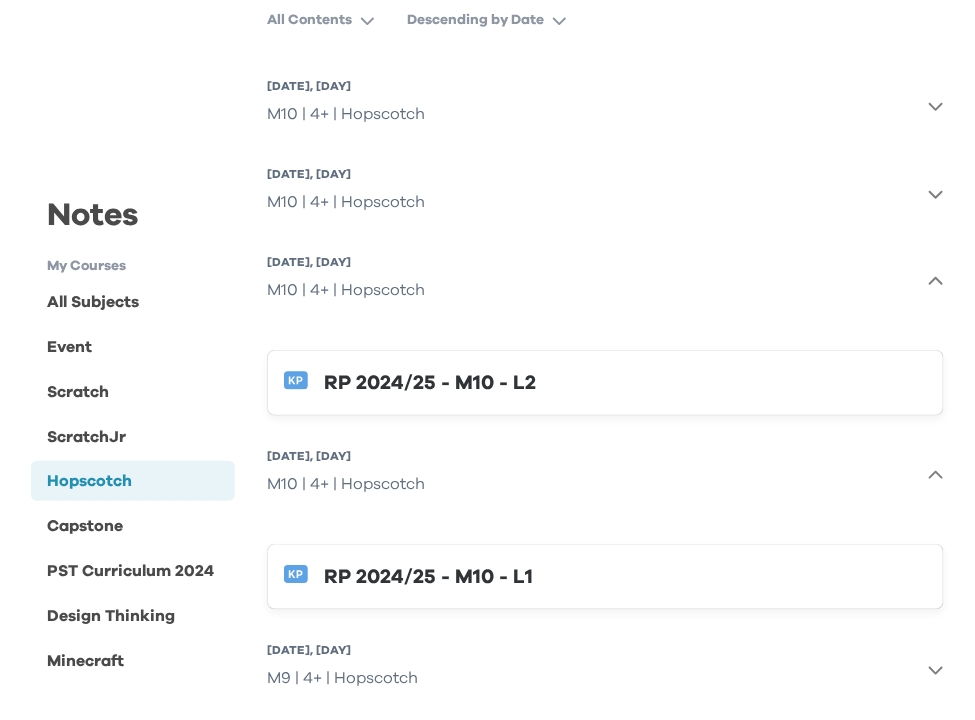 click 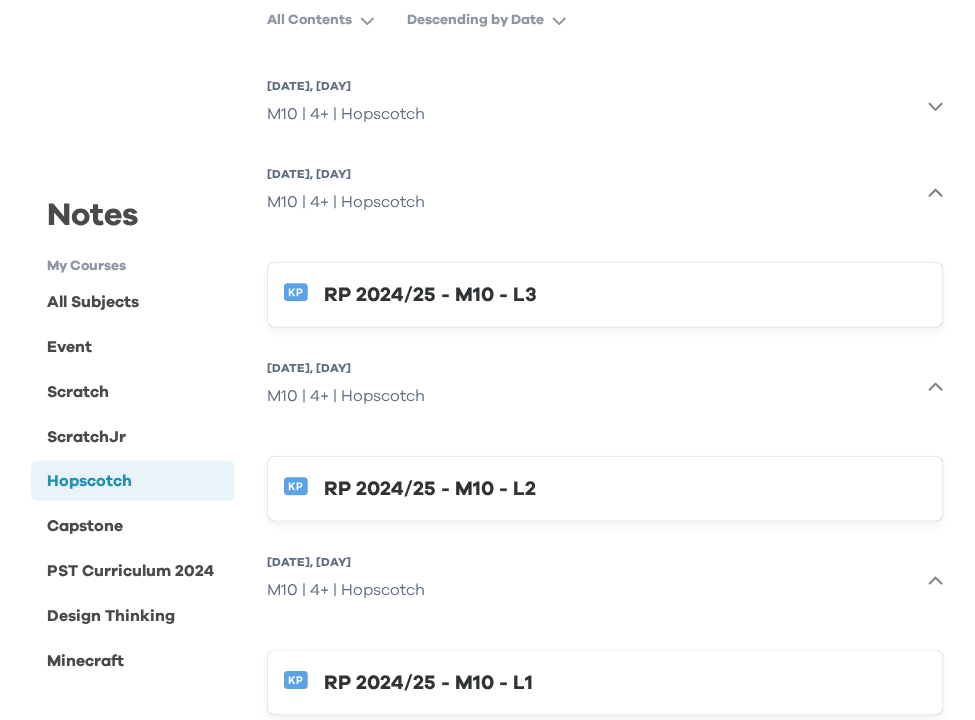 click on "RP 2024/25 - M10 - L3" at bounding box center (625, 295) 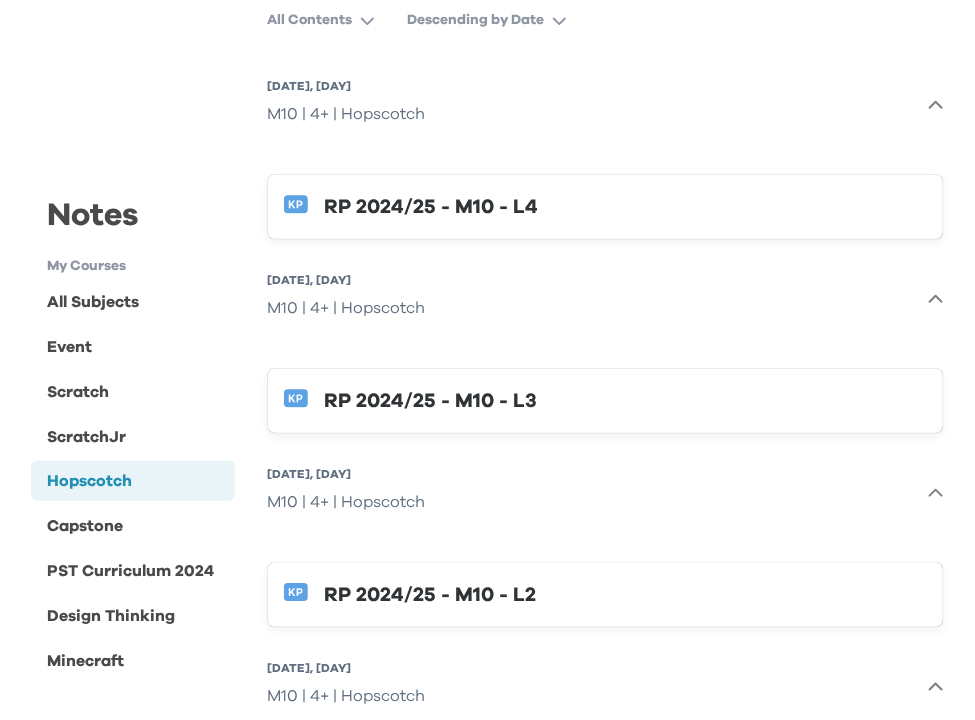 click on "RP 2024/25 - M10 - L4" at bounding box center (625, 207) 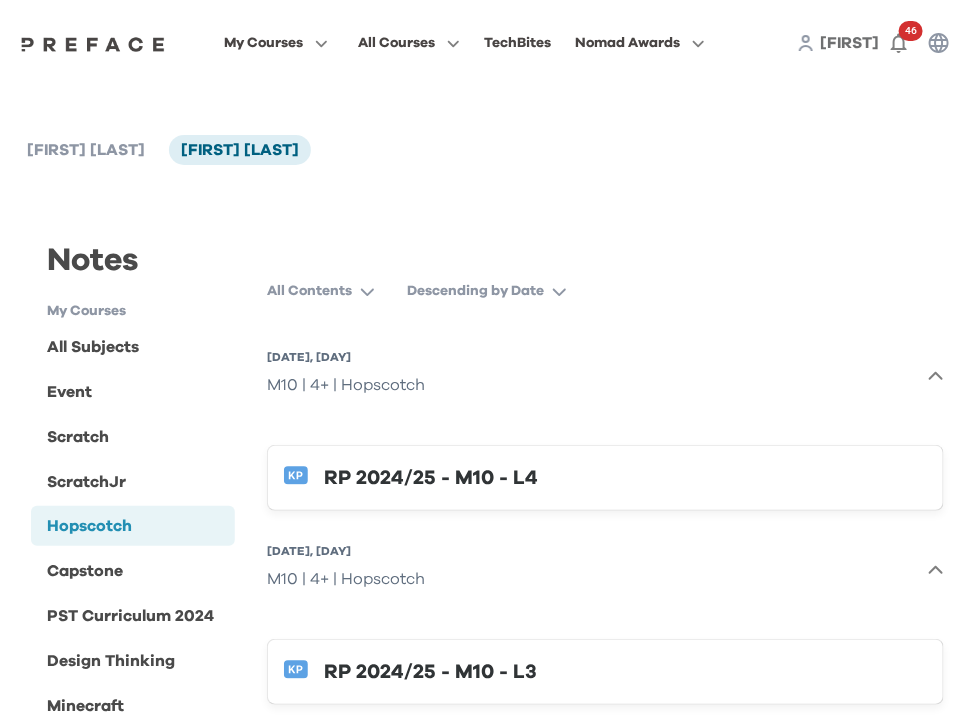 scroll, scrollTop: 0, scrollLeft: 0, axis: both 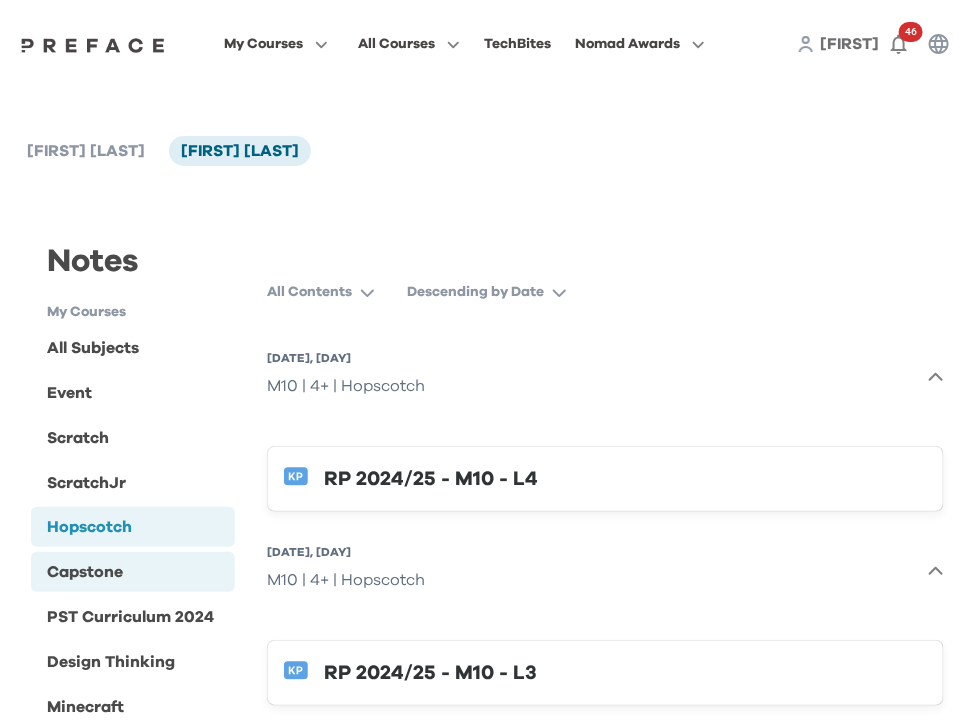 click on "Capstone" at bounding box center [85, 572] 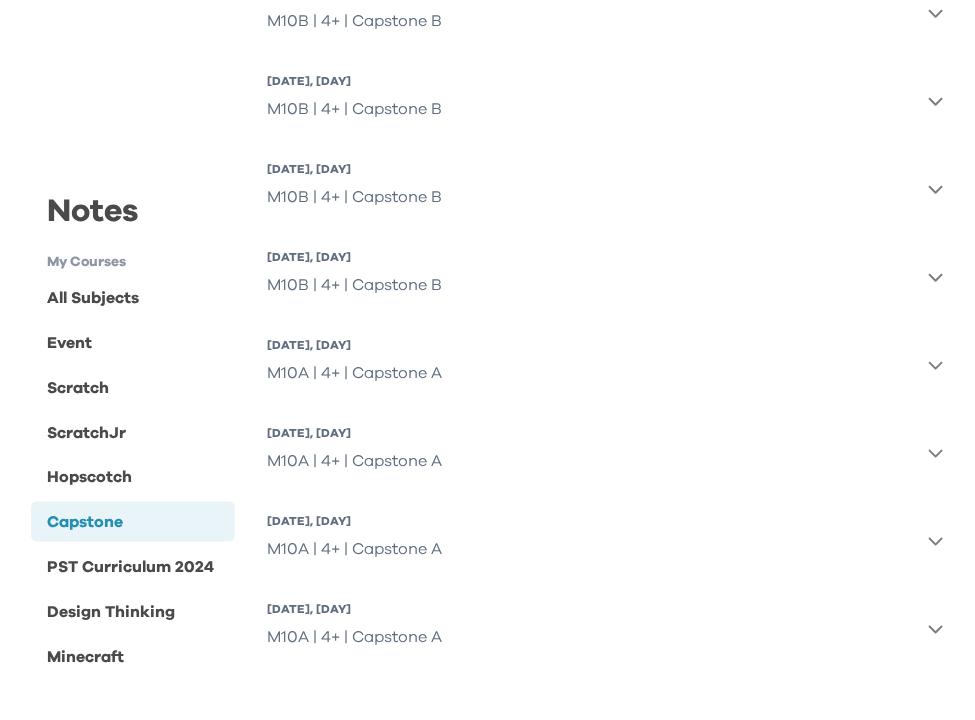 scroll, scrollTop: 366, scrollLeft: 0, axis: vertical 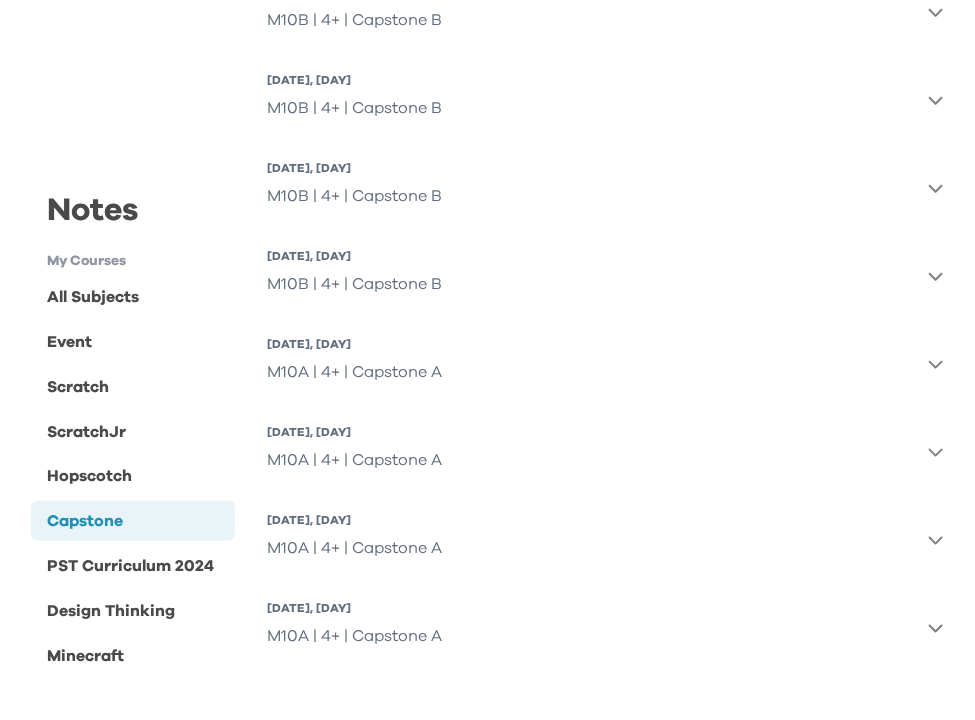 click 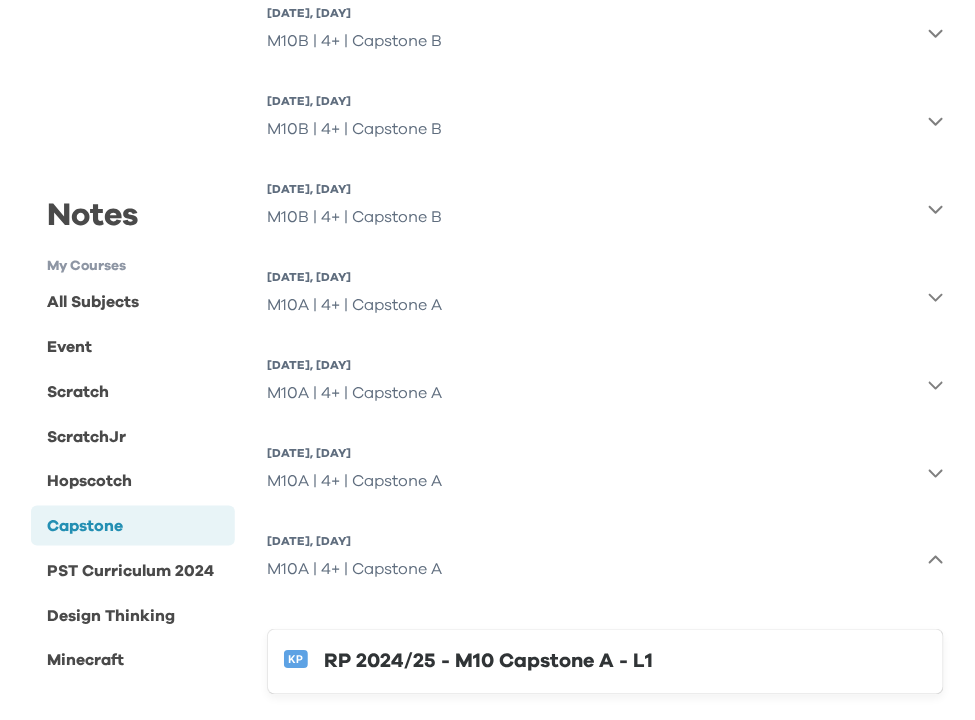 scroll, scrollTop: 471, scrollLeft: 0, axis: vertical 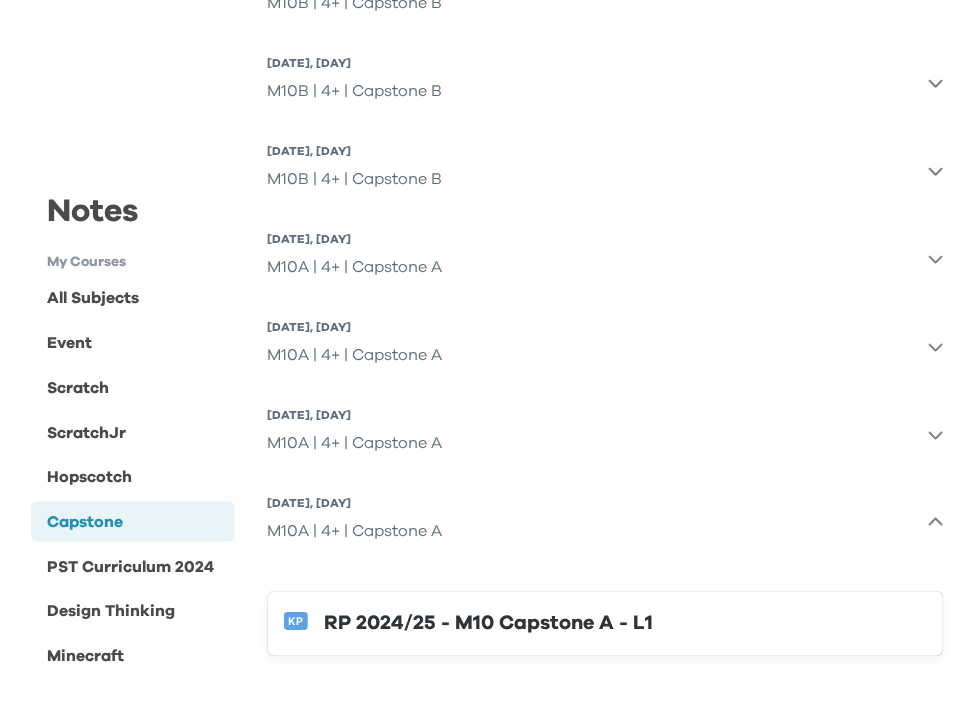 click on "RP 2024/25 - M10 Capstone A - L1" at bounding box center (625, 624) 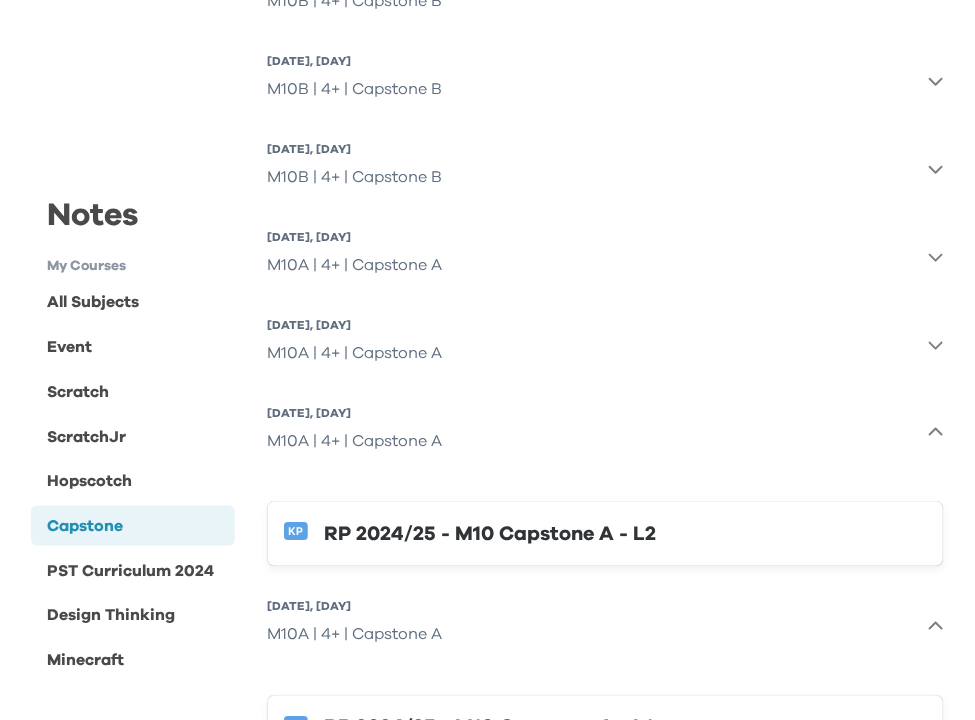 scroll, scrollTop: 474, scrollLeft: 0, axis: vertical 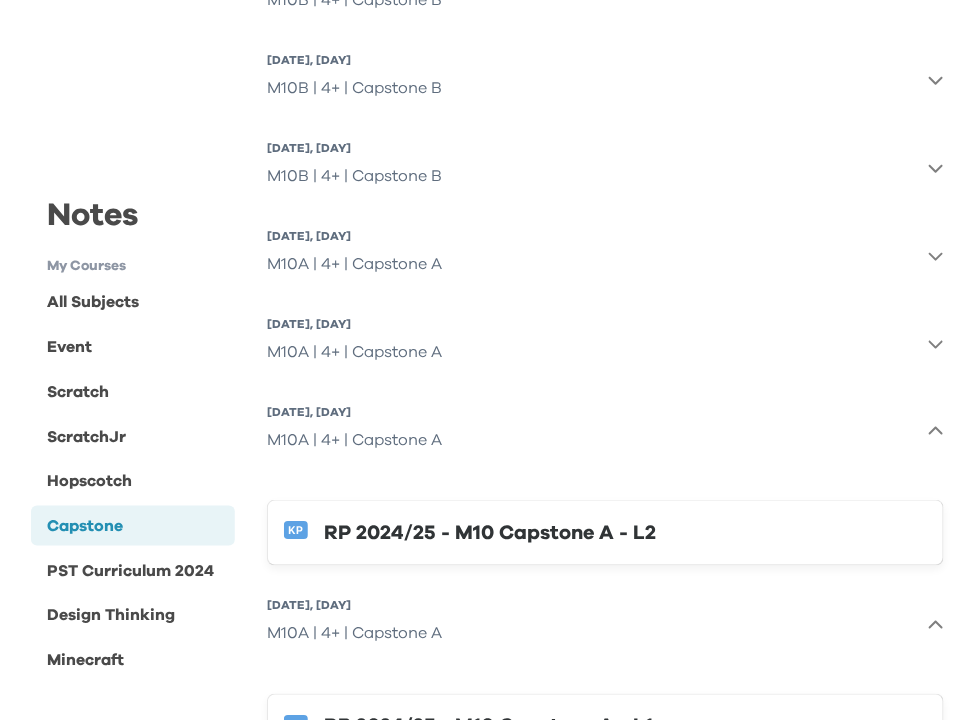 click on "RP 2024/25 - M10 Capstone A - L2" at bounding box center [625, 533] 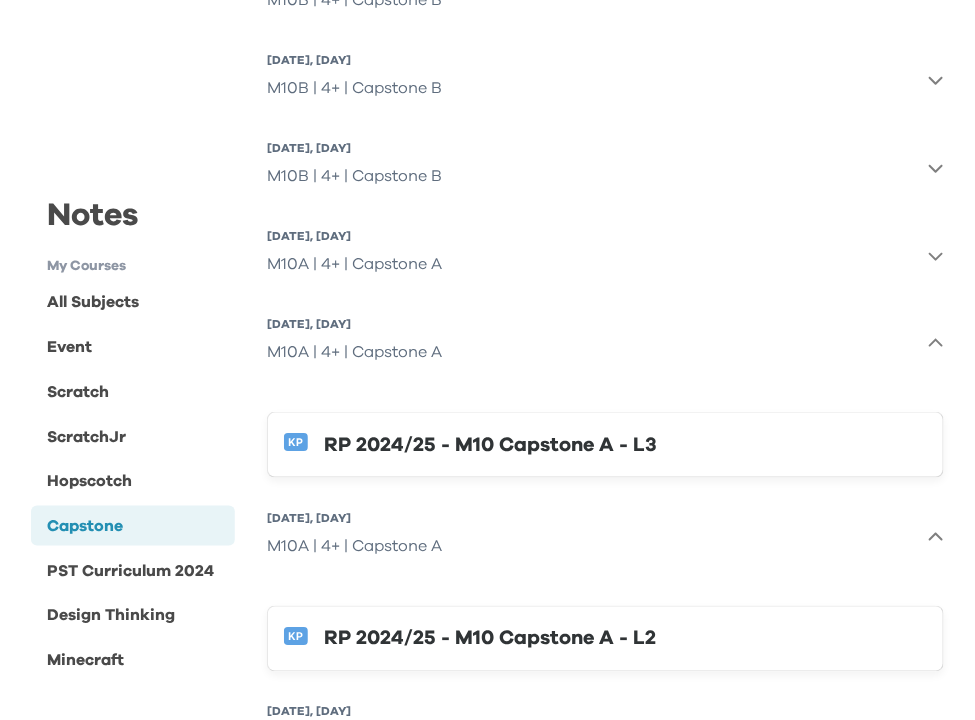 click on "RP 2024/25 - M10 Capstone A - L3" at bounding box center (625, 445) 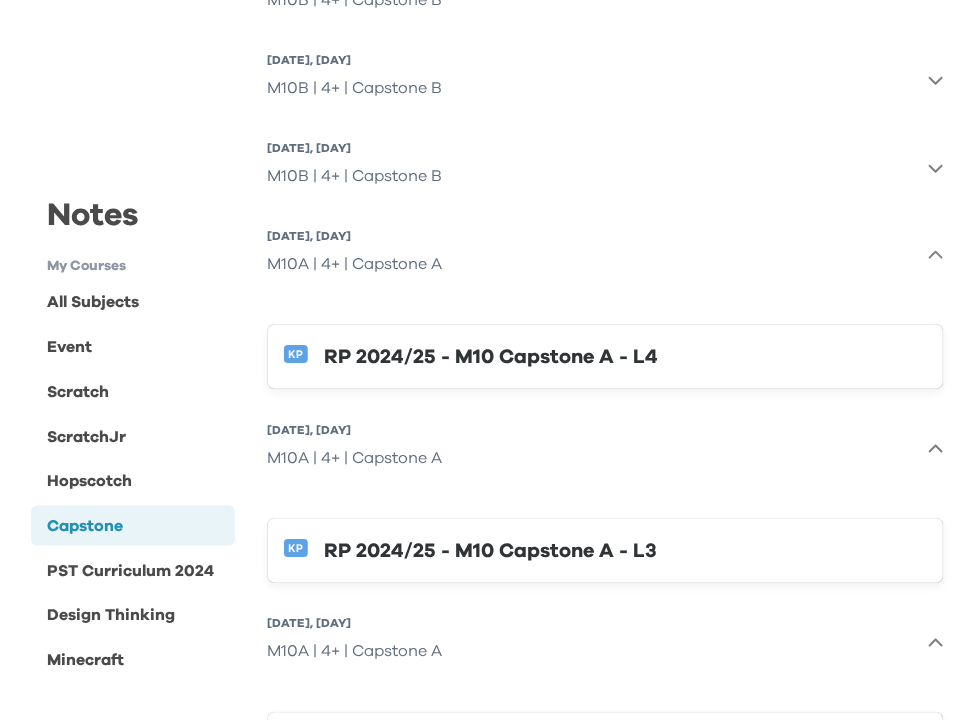 click on "RP 2024/25 - M10 Capstone A - L4" at bounding box center (625, 357) 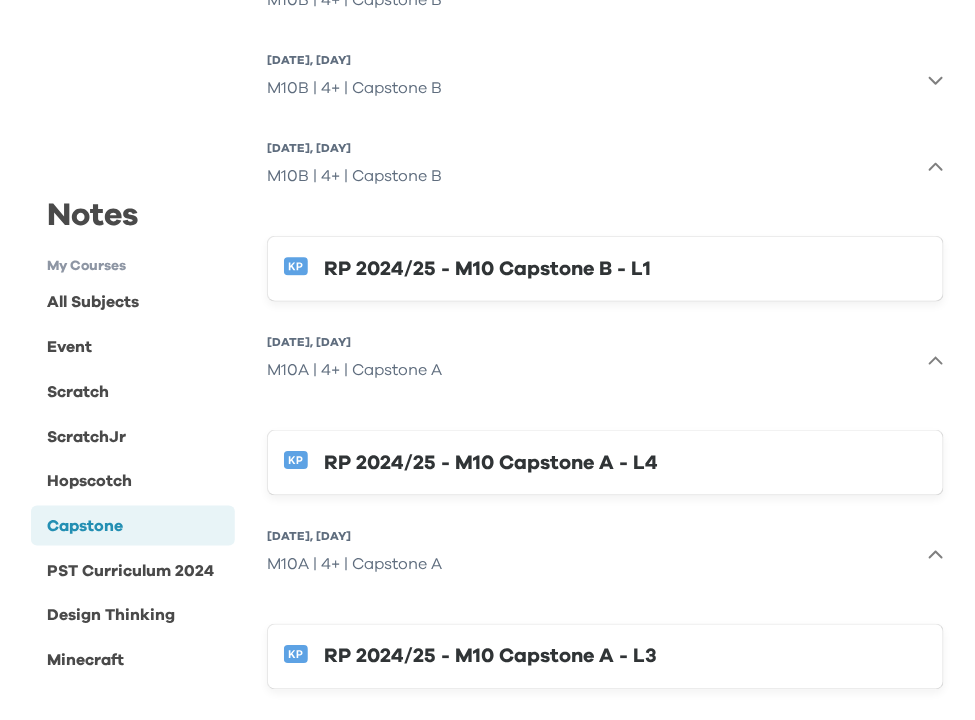 click on "RP 2024/25 - M10 Capstone B - L1" at bounding box center [625, 269] 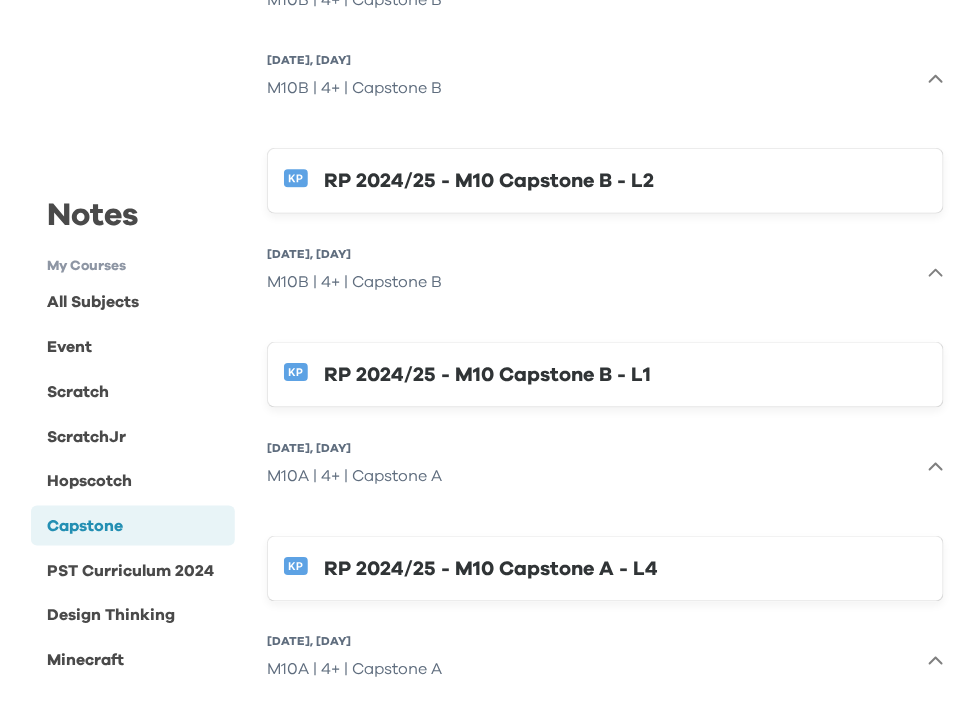 click on "RP 2024/25 - M10 Capstone B - L2" at bounding box center [625, 181] 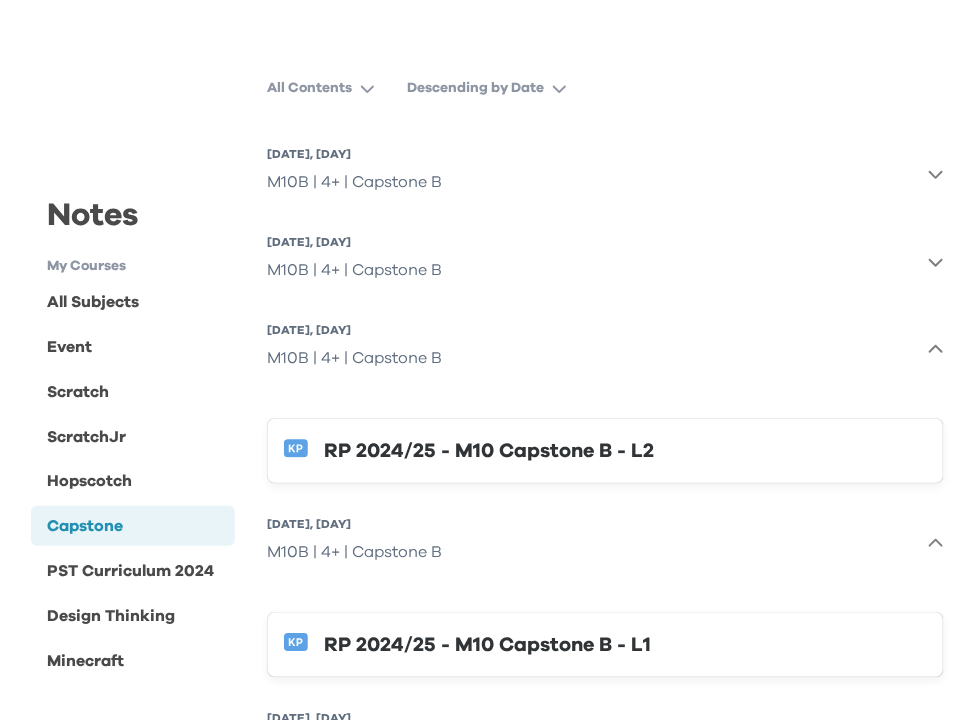 click on "M10B | 4+ | Capstone B" at bounding box center [354, 270] 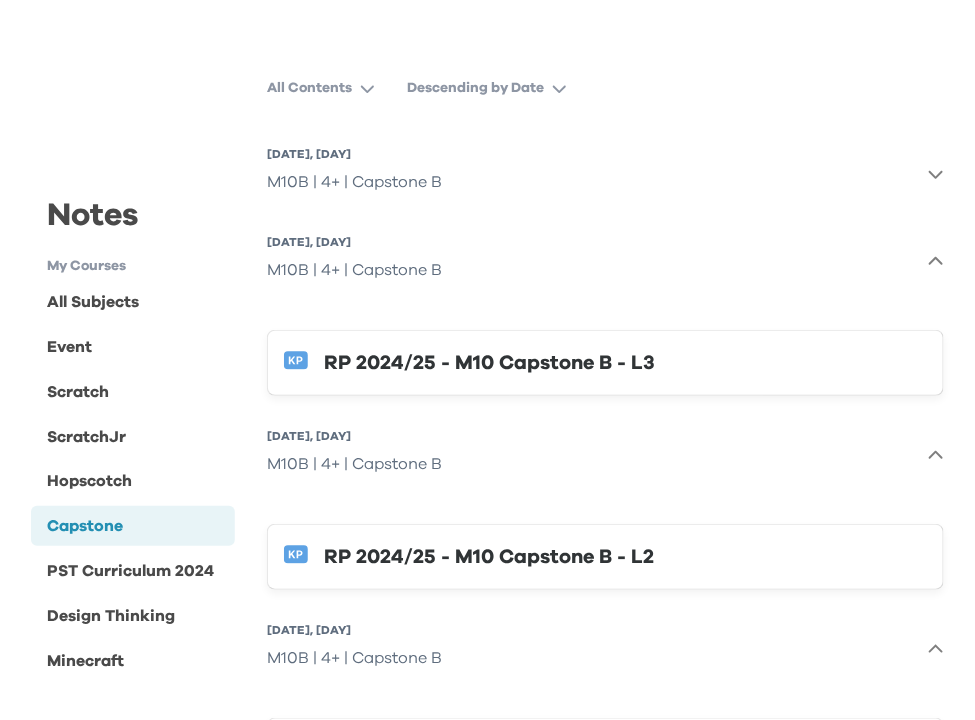 scroll, scrollTop: 203, scrollLeft: 0, axis: vertical 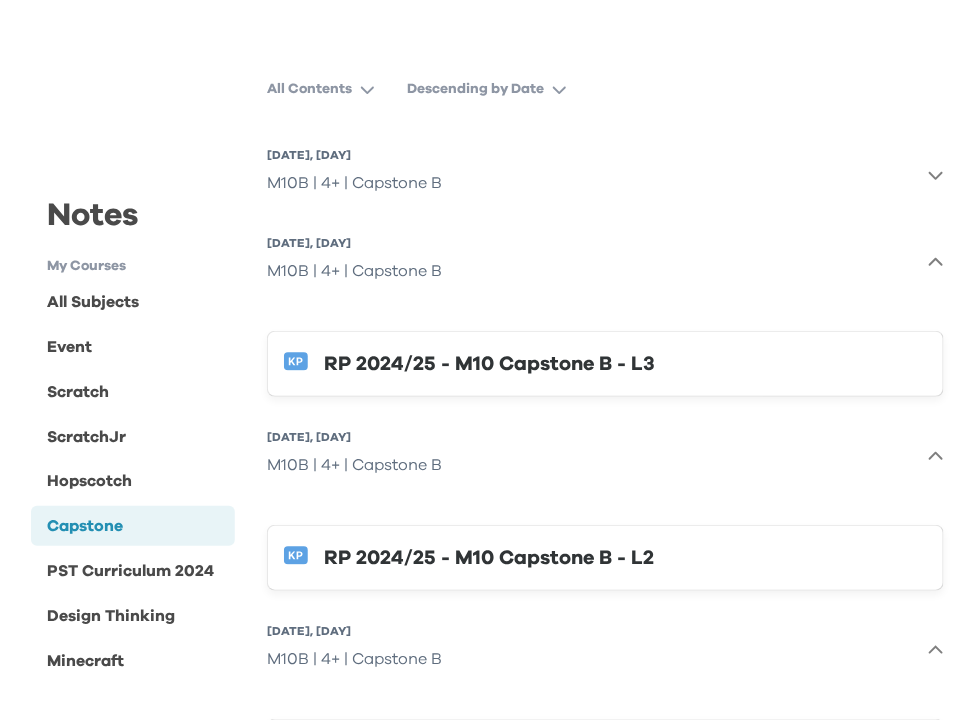 click on "RP 2024/25 - M10 Capstone B - L3" at bounding box center [625, 364] 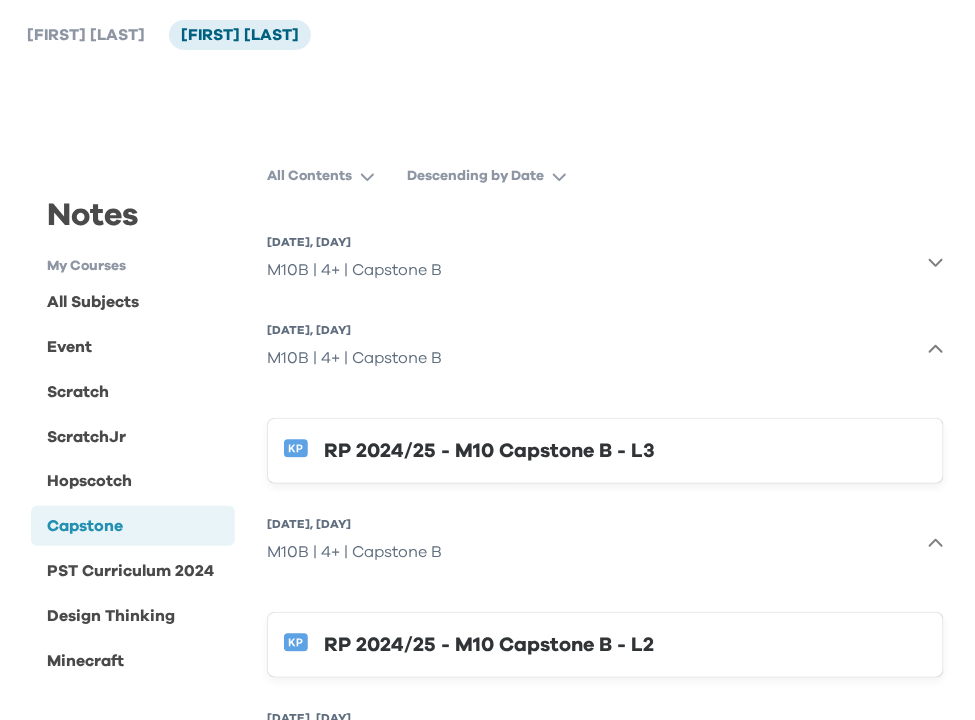 click on "[DATE], [DAY]" at bounding box center [354, 242] 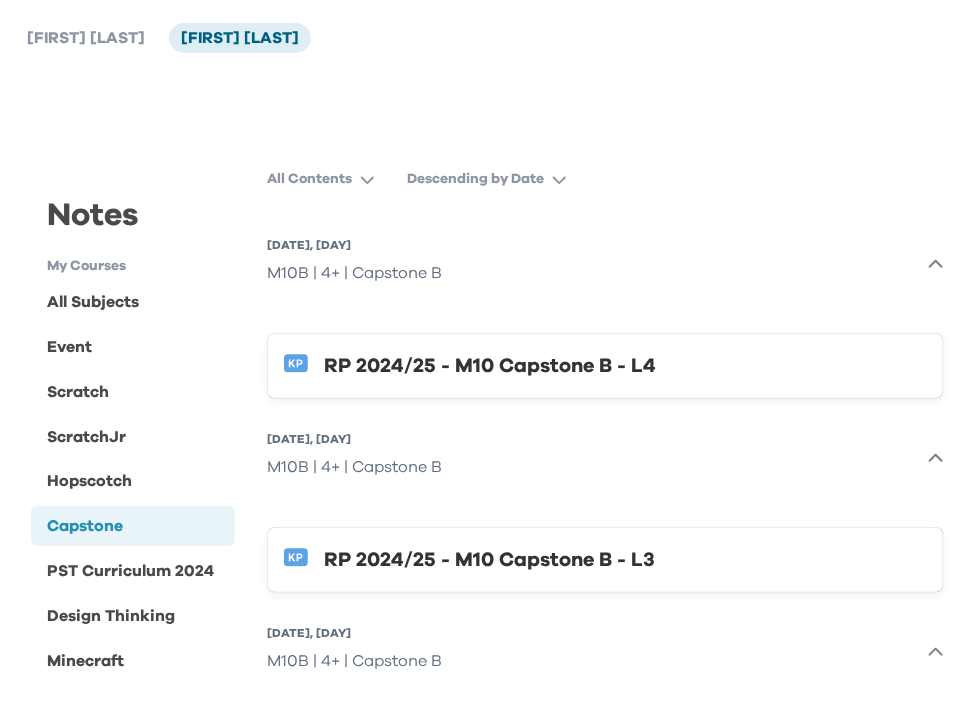 scroll, scrollTop: 112, scrollLeft: 0, axis: vertical 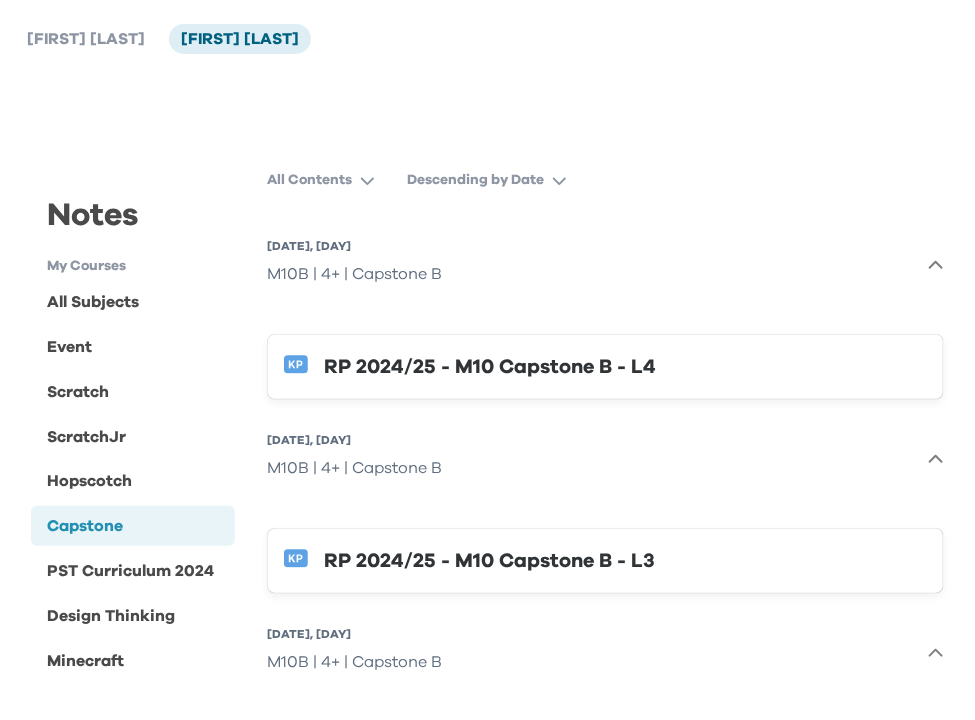 click on "RP 2024/25 - M10 Capstone B - L4" at bounding box center (625, 367) 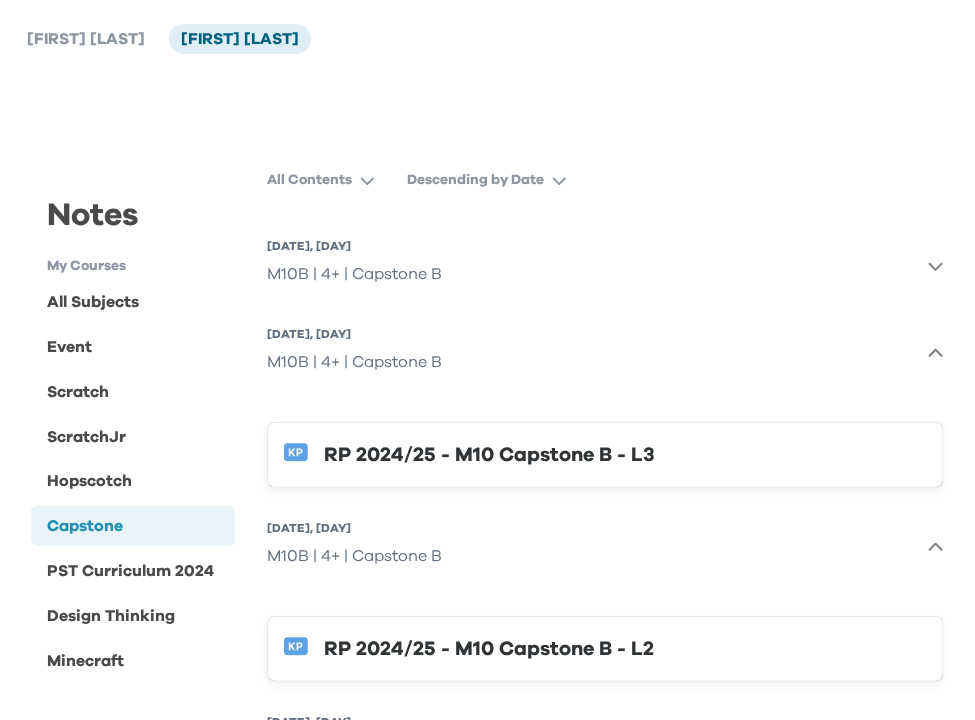 click 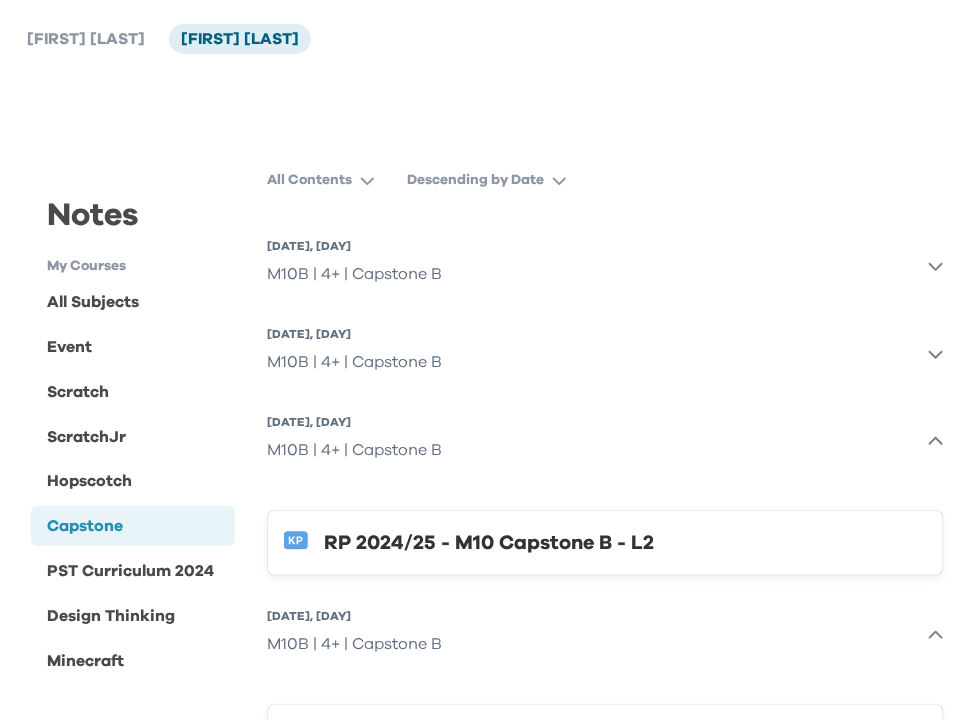 click on "All Contents Descending by Date [DATE], [DAY] M10B | 4+ | Capstone B [DATE], [DAY] M10B | 4+ | Capstone B [DATE], [DAY] M10B | 4+ | Capstone B RP 2024/25 - M10 Capstone B - L2 [DATE], [DAY] M10B | 4+ | Capstone B RP 2024/25 - M10 Capstone B - L1 [DATE], [DAY] M10A | 4+ | Capstone A RP 2024/25 - M10 Capstone A - L4 [DATE], [DAY] M10A | 4+ | Capstone A RP 2024/25 - M10 Capstone A - L3 [DATE], [DAY] M10A | 4+ | Capstone A RP 2024/25 - M10 Capstone A - L2 [DATE], [DAY] M10A | 4+ | Capstone A RP 2024/25 - M10 Capstone A - L1" at bounding box center [605, 874] 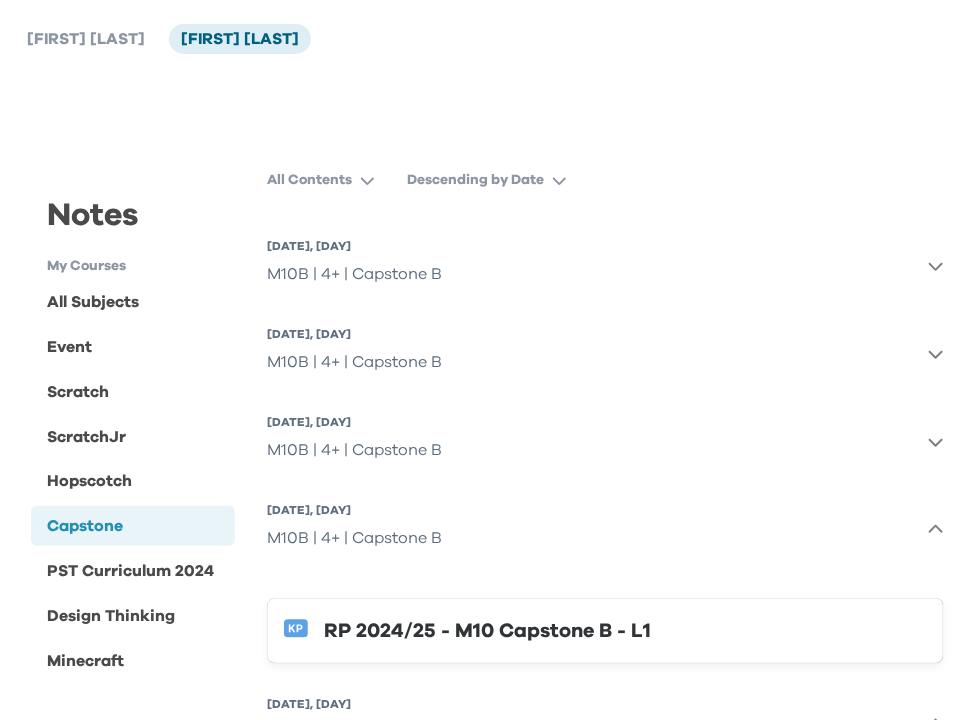 click 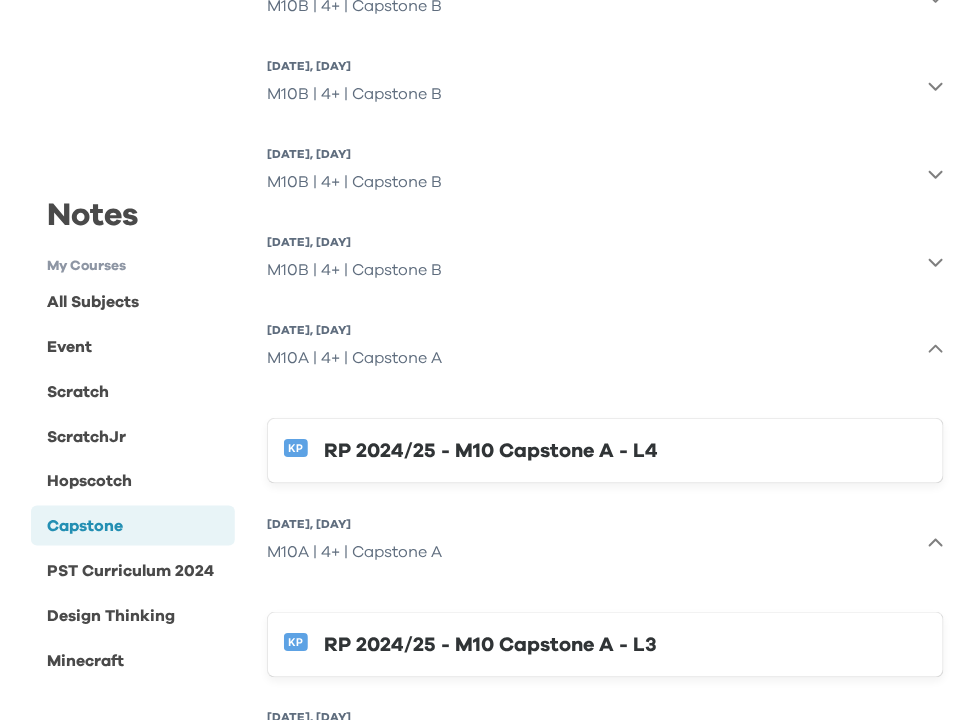 click on "[DATE], [DAY] M10A | 4+ | Capstone A" at bounding box center [605, 350] 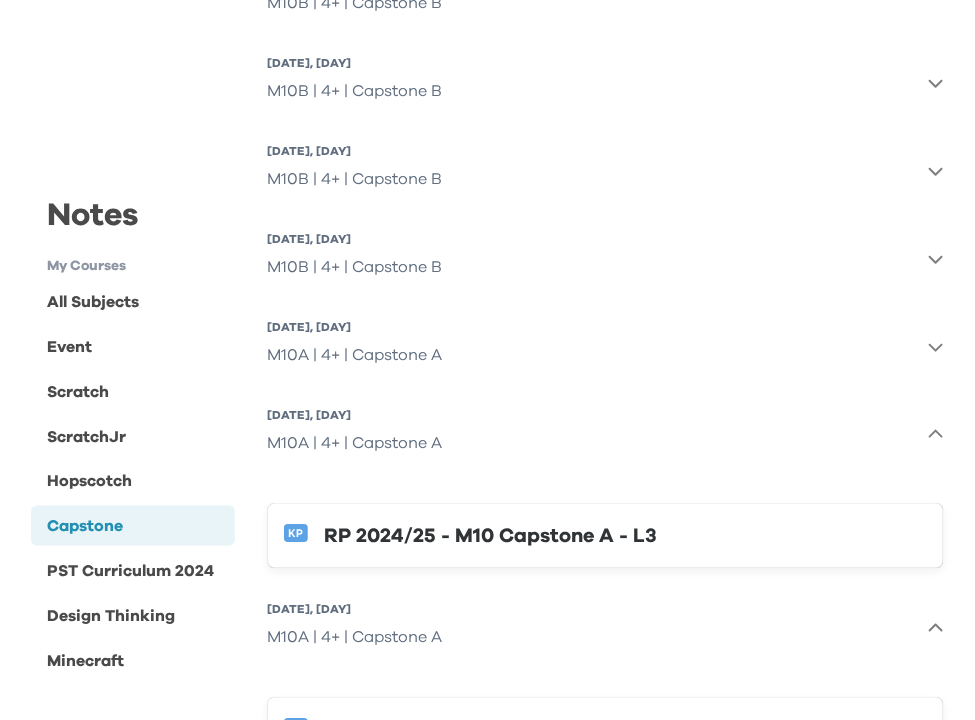 scroll, scrollTop: 384, scrollLeft: 0, axis: vertical 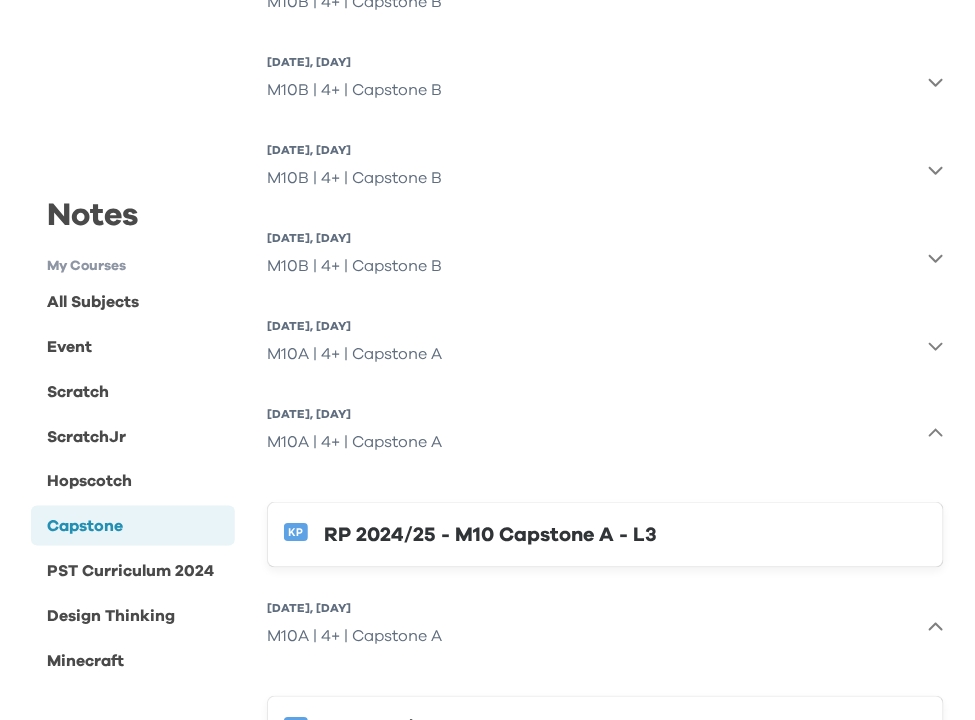 click 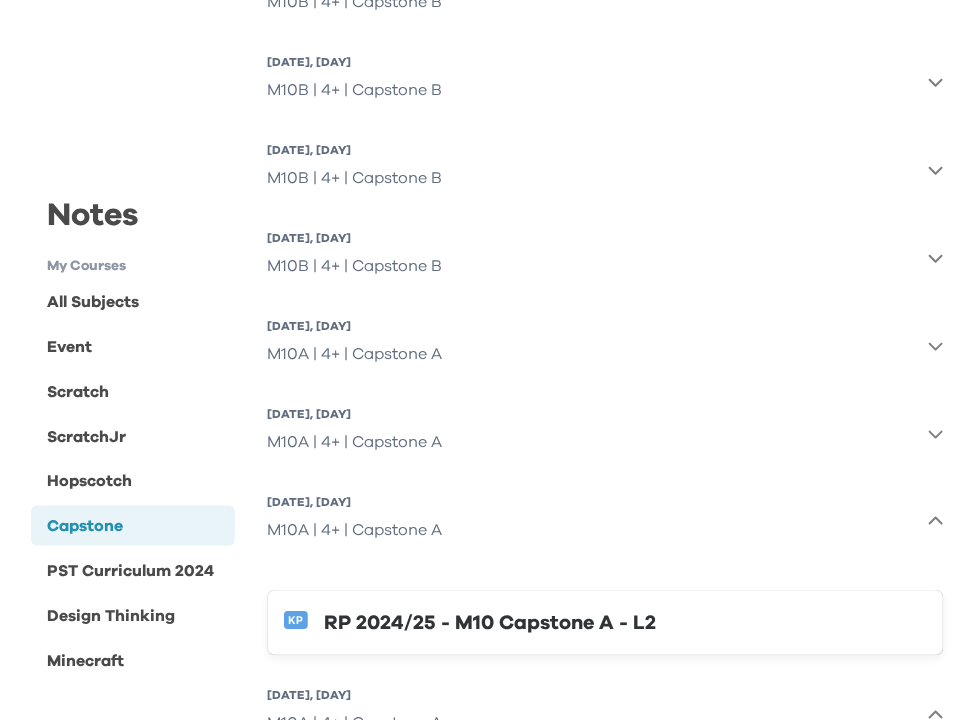 click 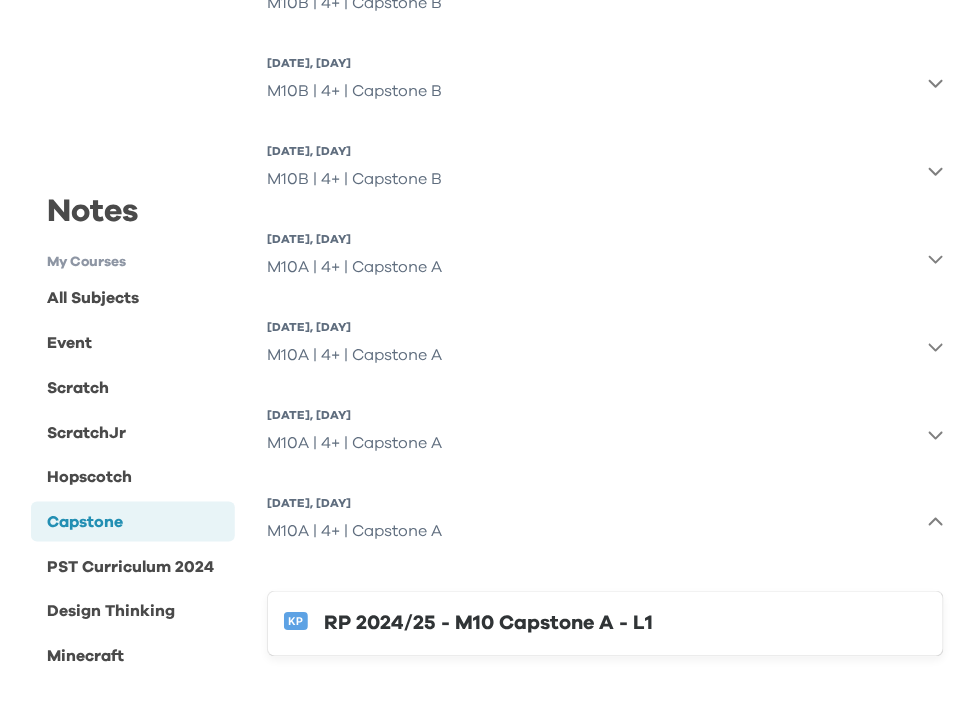 click 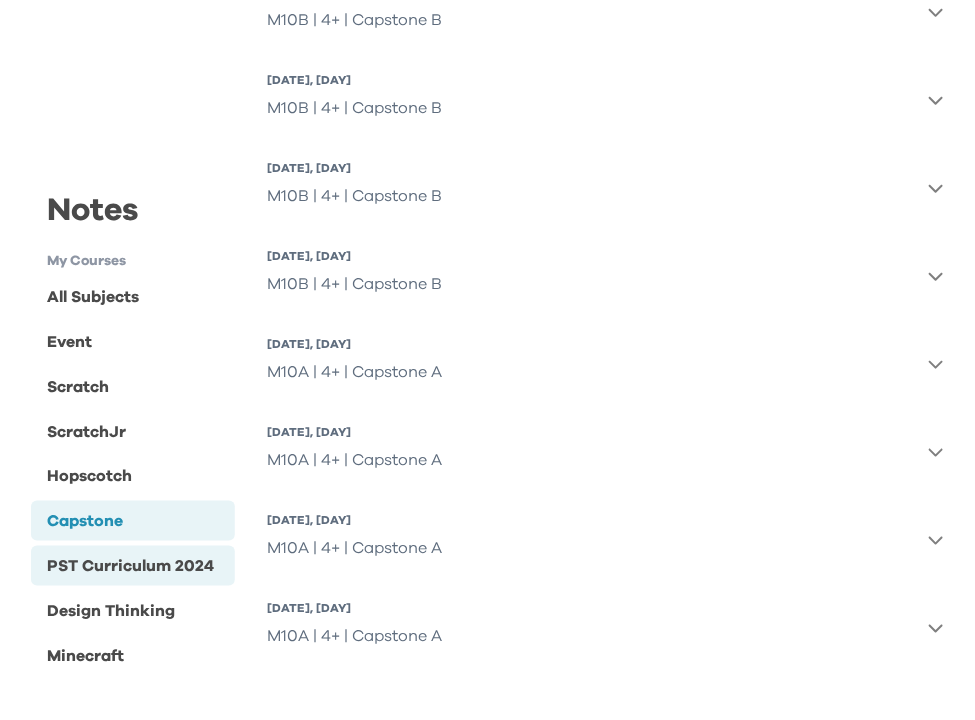 click on "PST Curriculum 2024" at bounding box center (130, 566) 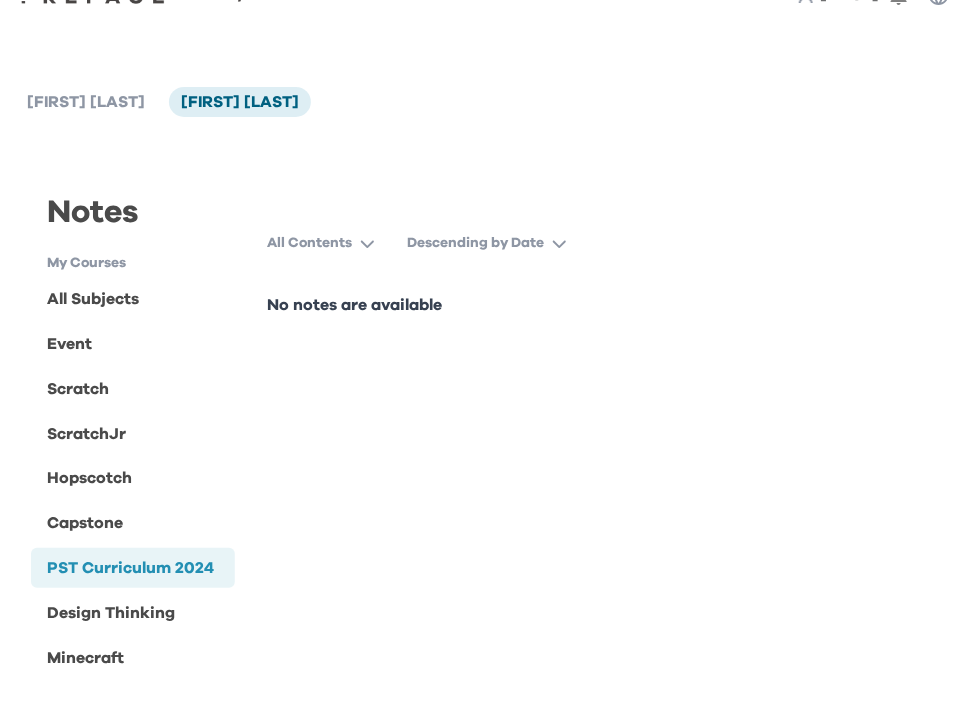 scroll, scrollTop: 50, scrollLeft: 0, axis: vertical 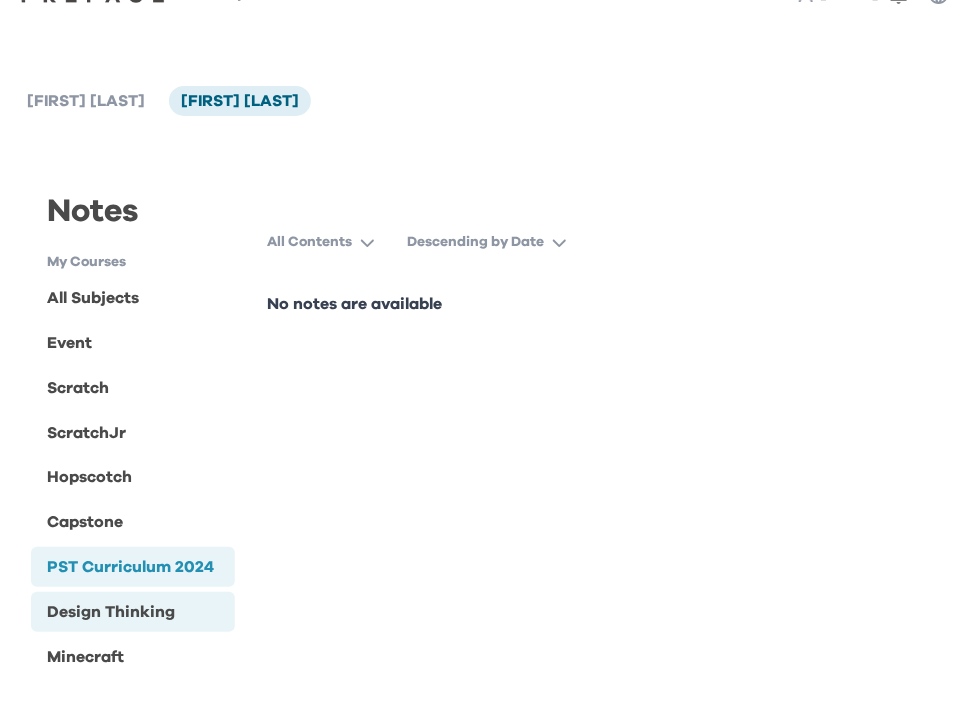 click on "Design Thinking" at bounding box center [111, 612] 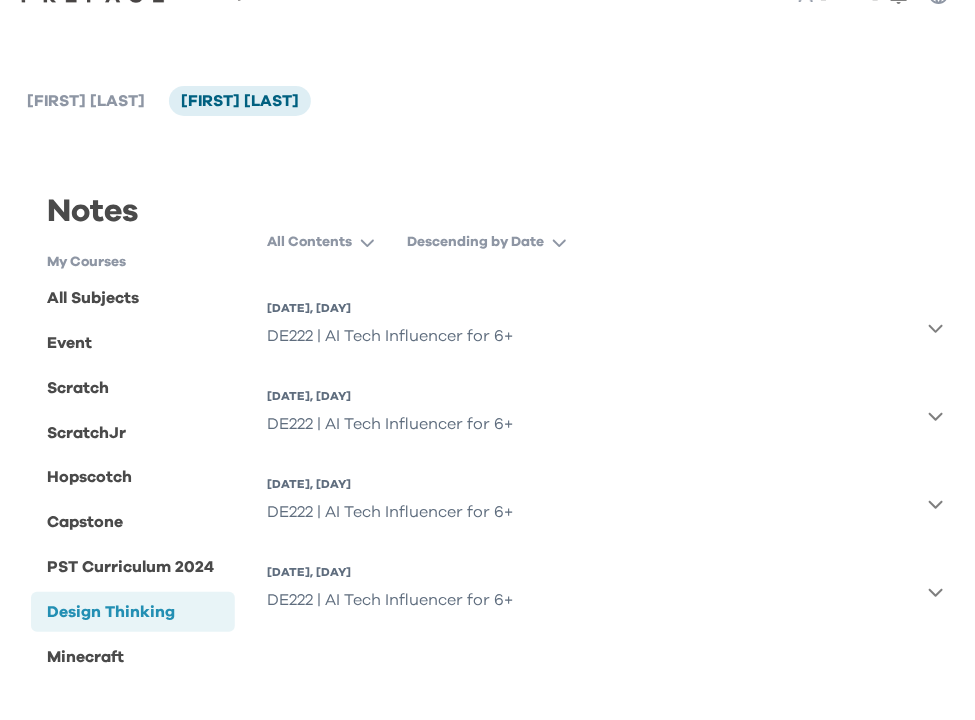 click 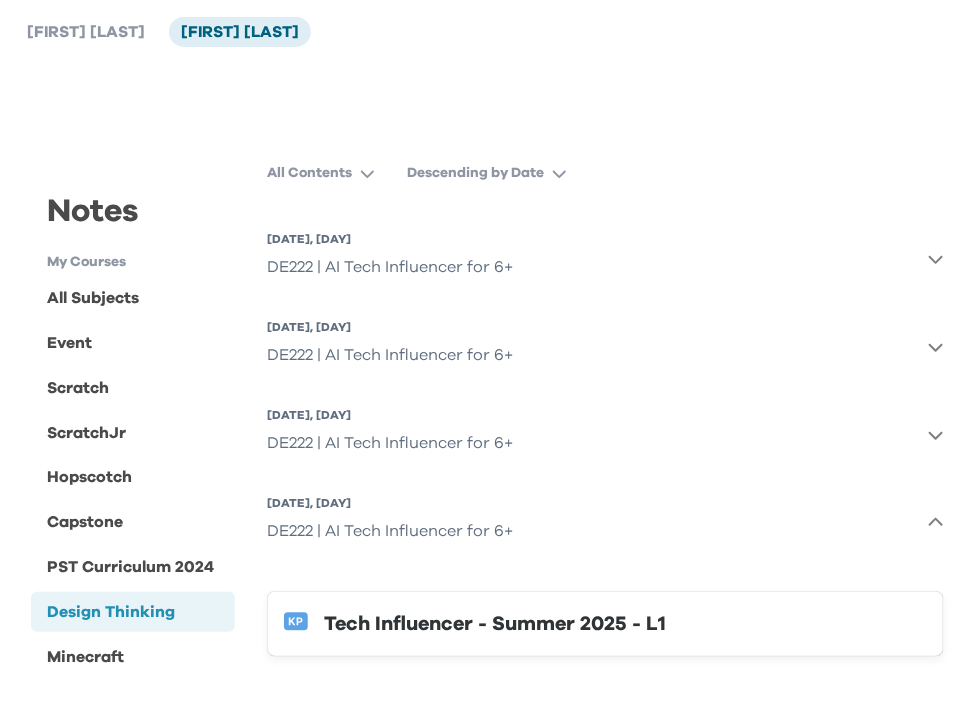 scroll, scrollTop: 120, scrollLeft: 0, axis: vertical 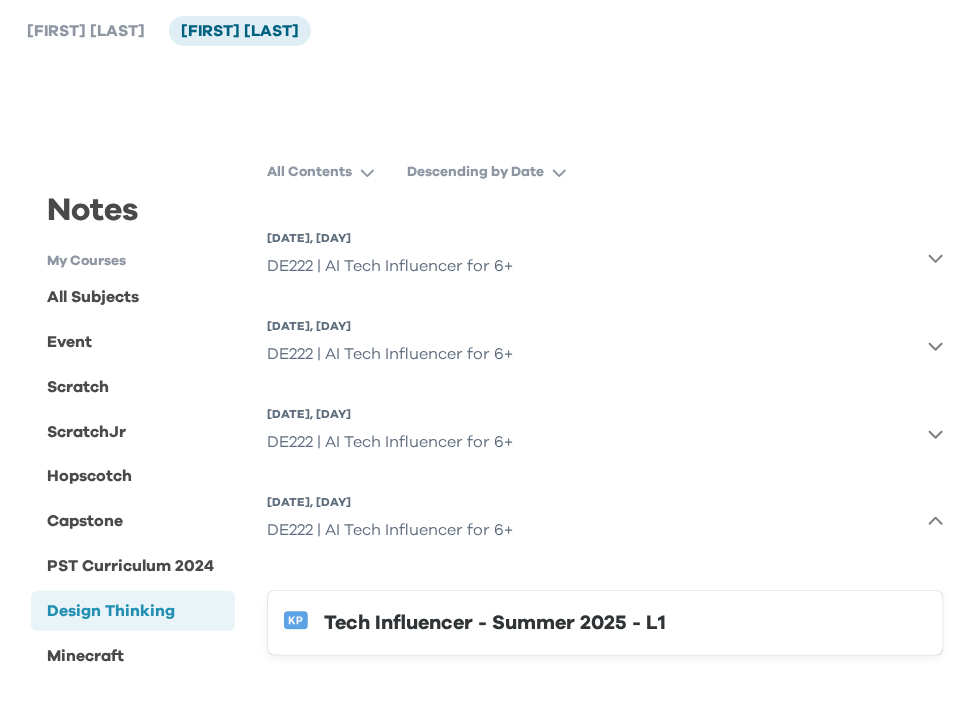 click on "Tech Influencer - Summer 2025 - L1" at bounding box center (625, 623) 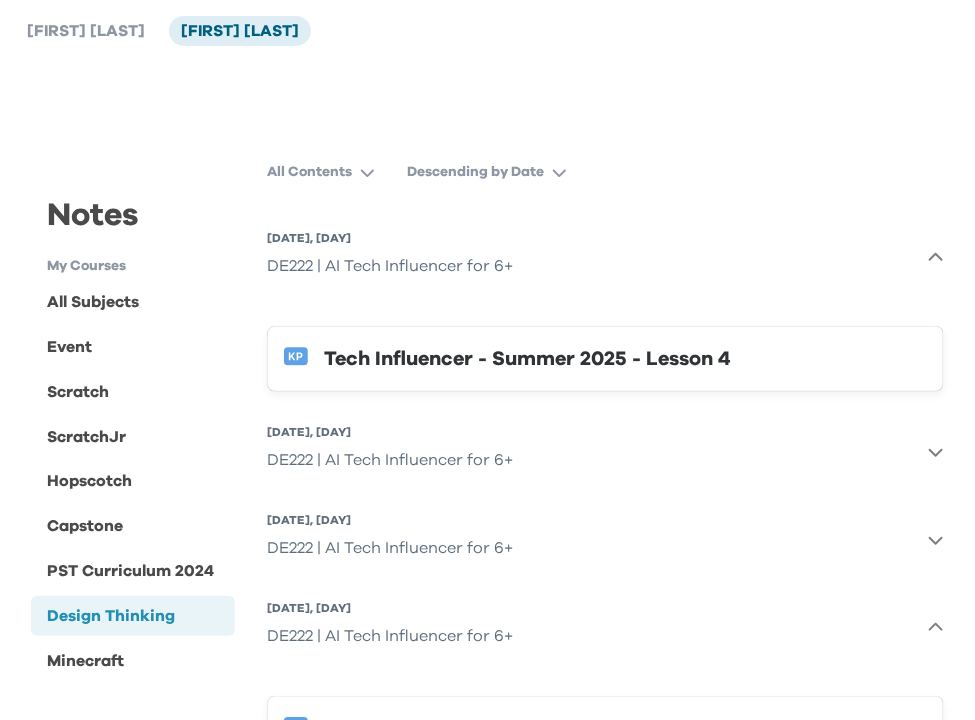click on "Tech Influencer - Summer 2025 - Lesson 4" at bounding box center [625, 359] 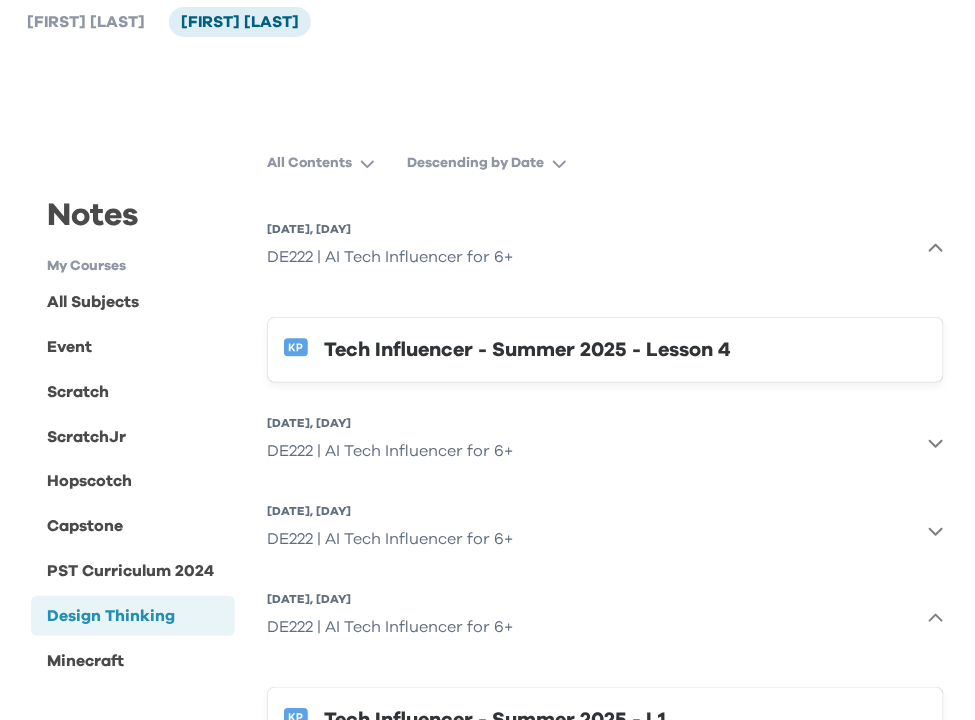 scroll, scrollTop: 225, scrollLeft: 0, axis: vertical 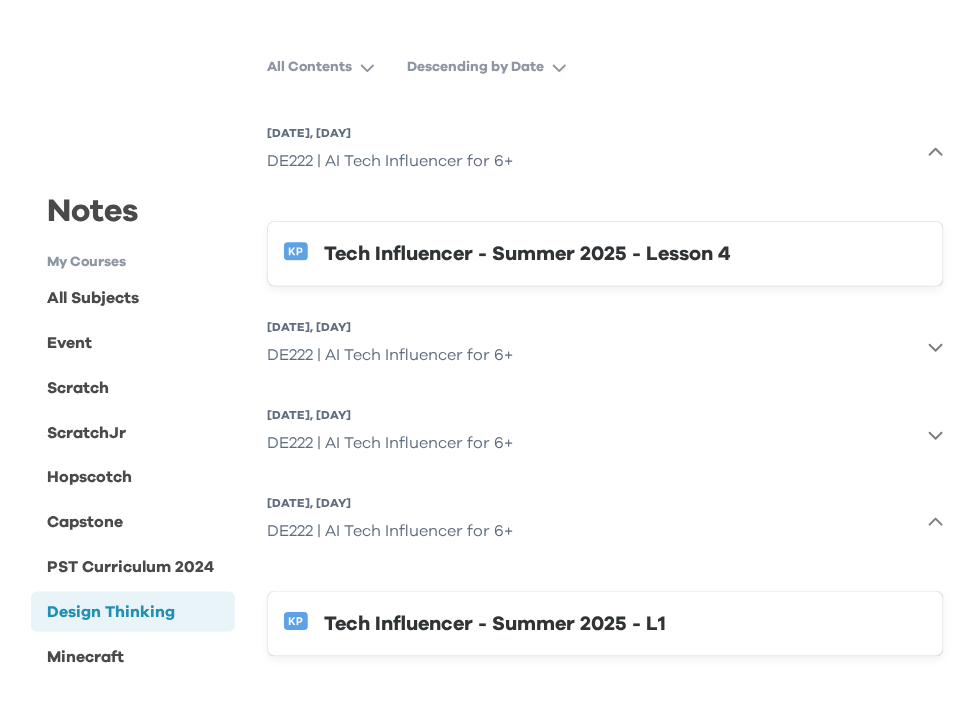 click 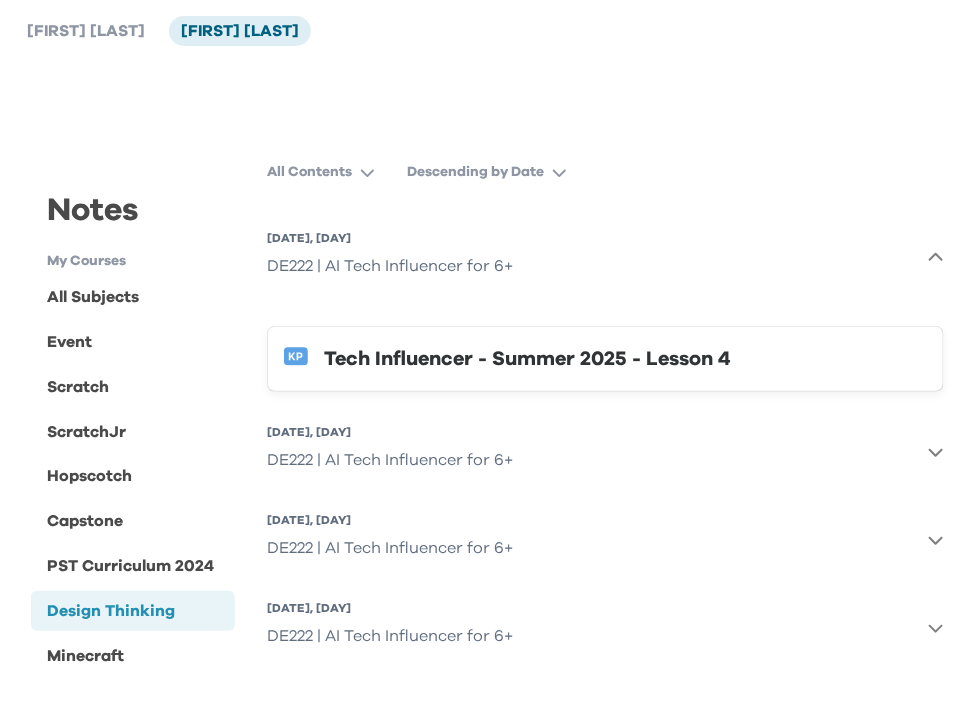 scroll, scrollTop: 120, scrollLeft: 0, axis: vertical 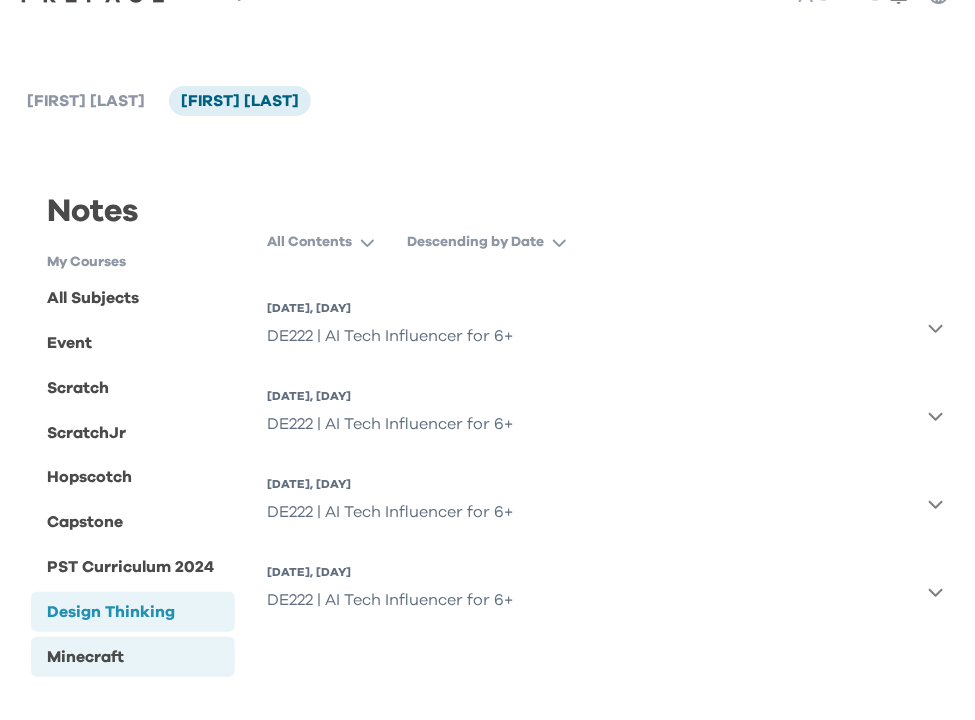 click on "Minecraft" at bounding box center (85, 657) 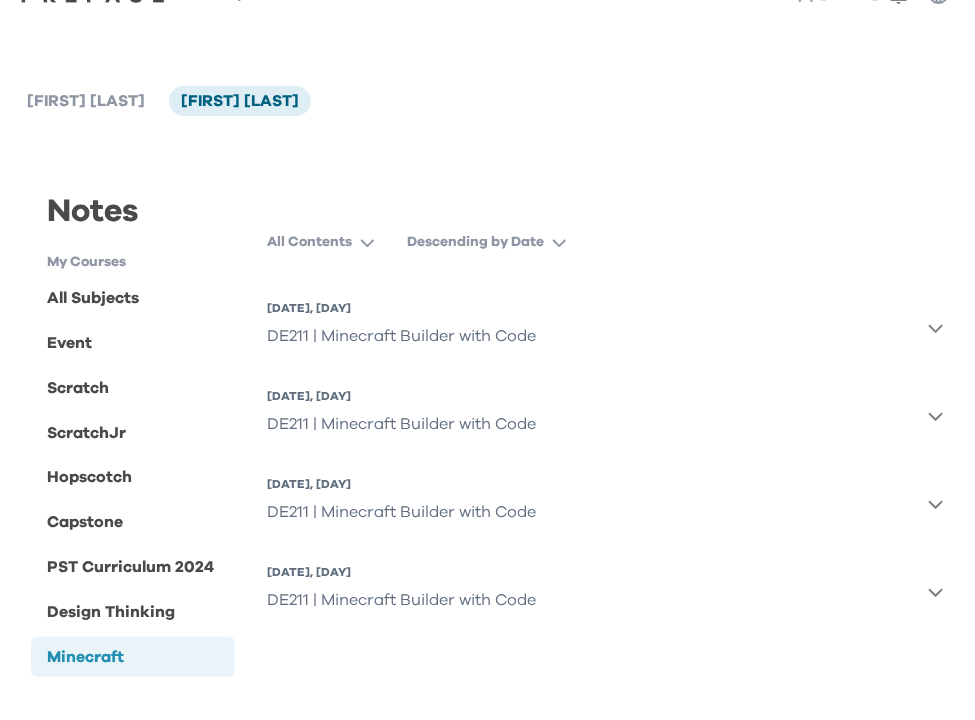 click 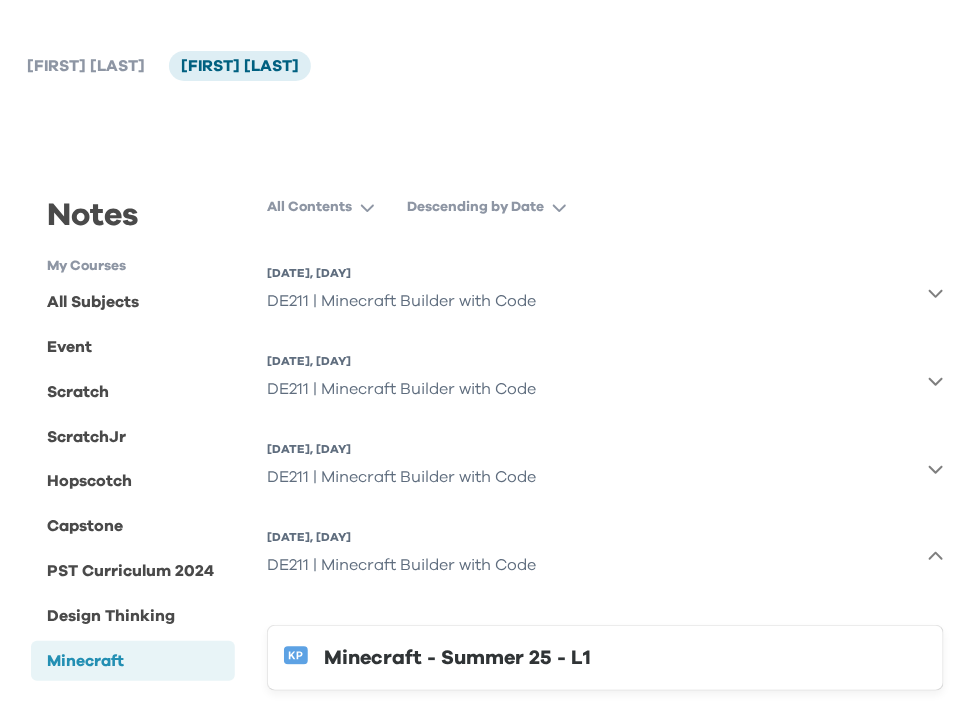 scroll, scrollTop: 120, scrollLeft: 0, axis: vertical 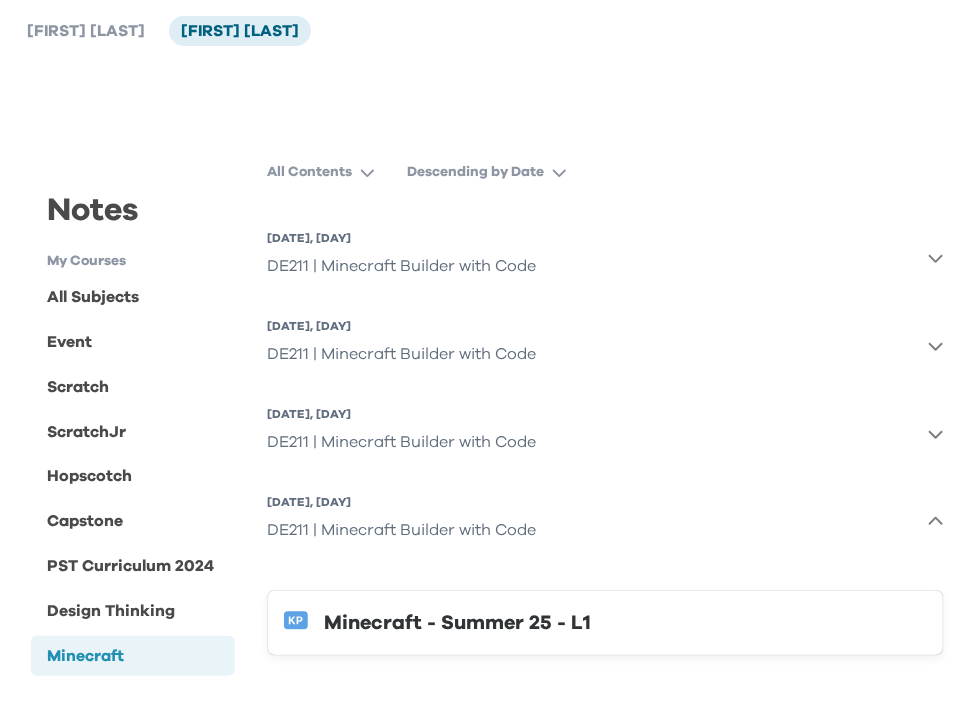 click on "Minecraft - Summer 25 - L1" at bounding box center [625, 623] 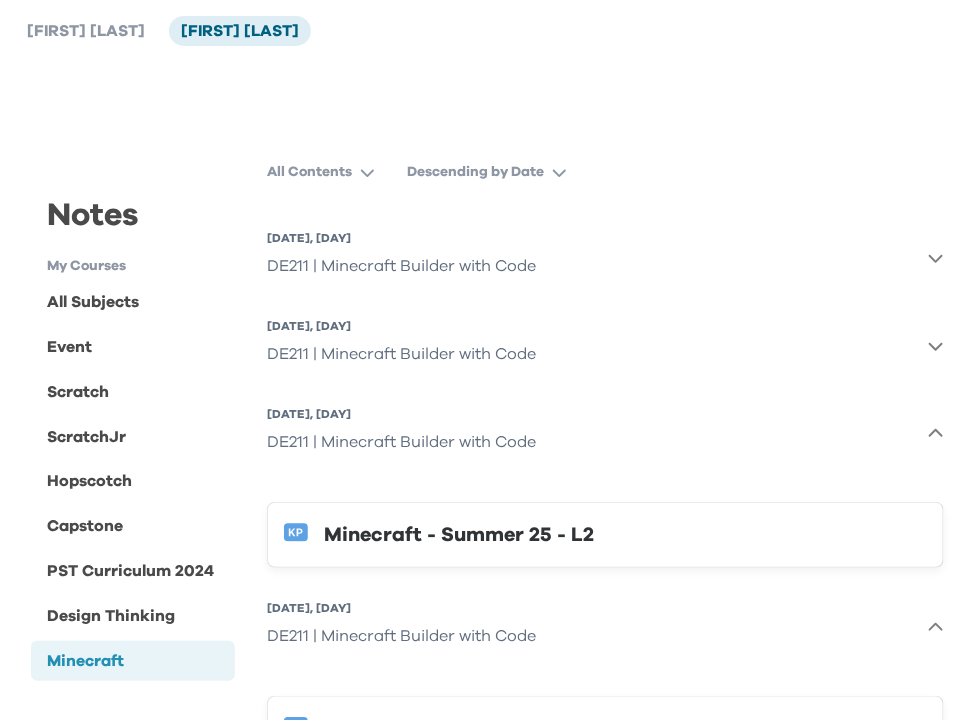 drag, startPoint x: 827, startPoint y: 552, endPoint x: 796, endPoint y: 543, distance: 32.280025 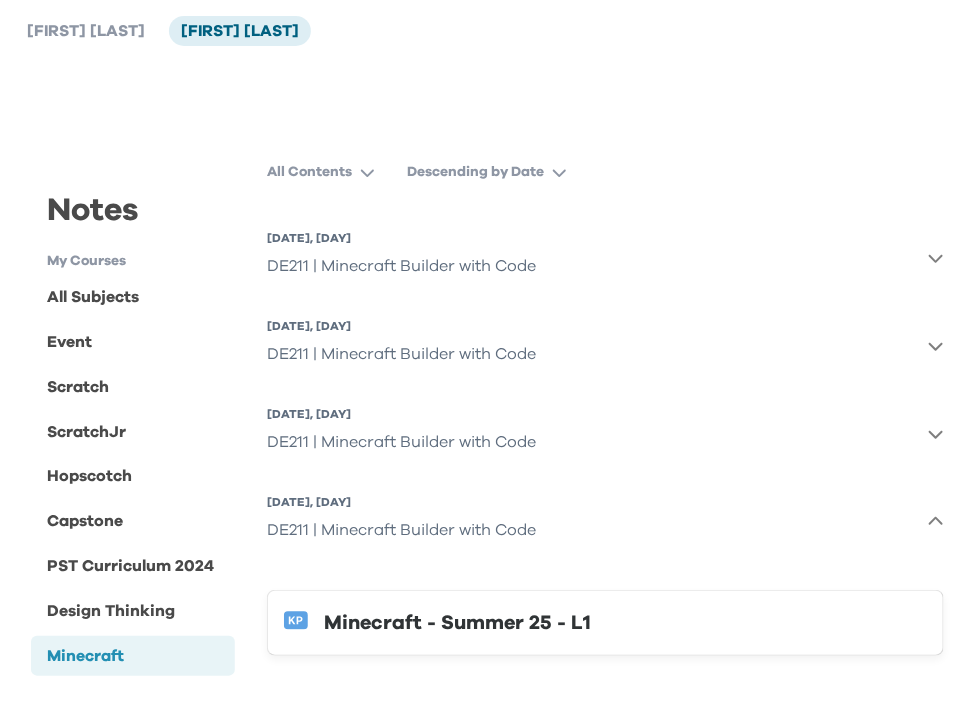 click 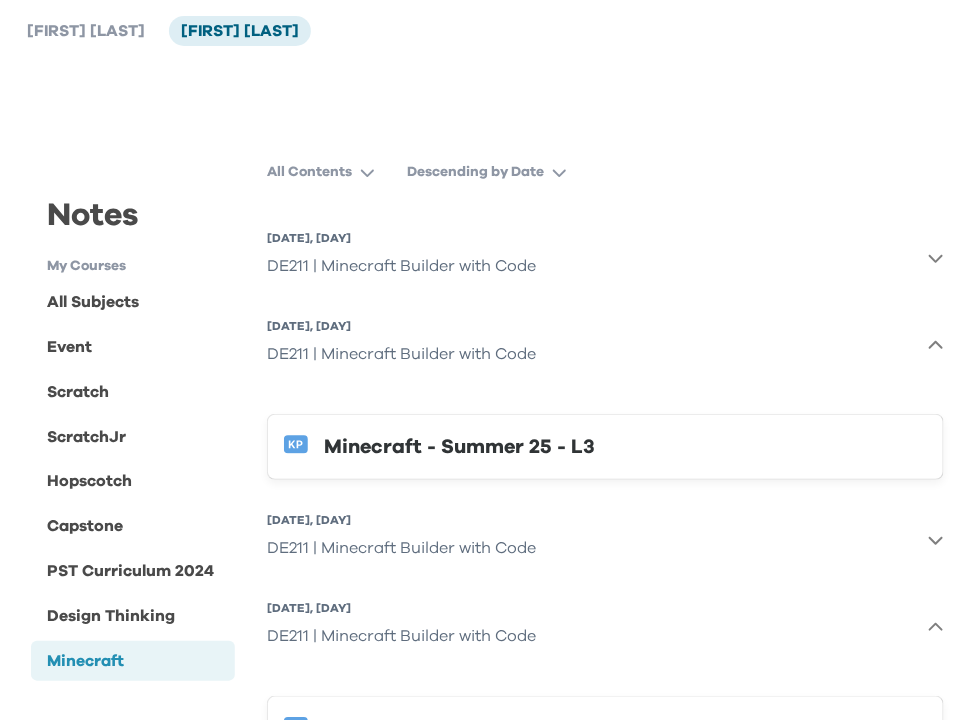 click on "Minecraft - Summer 25 - L3" at bounding box center [625, 447] 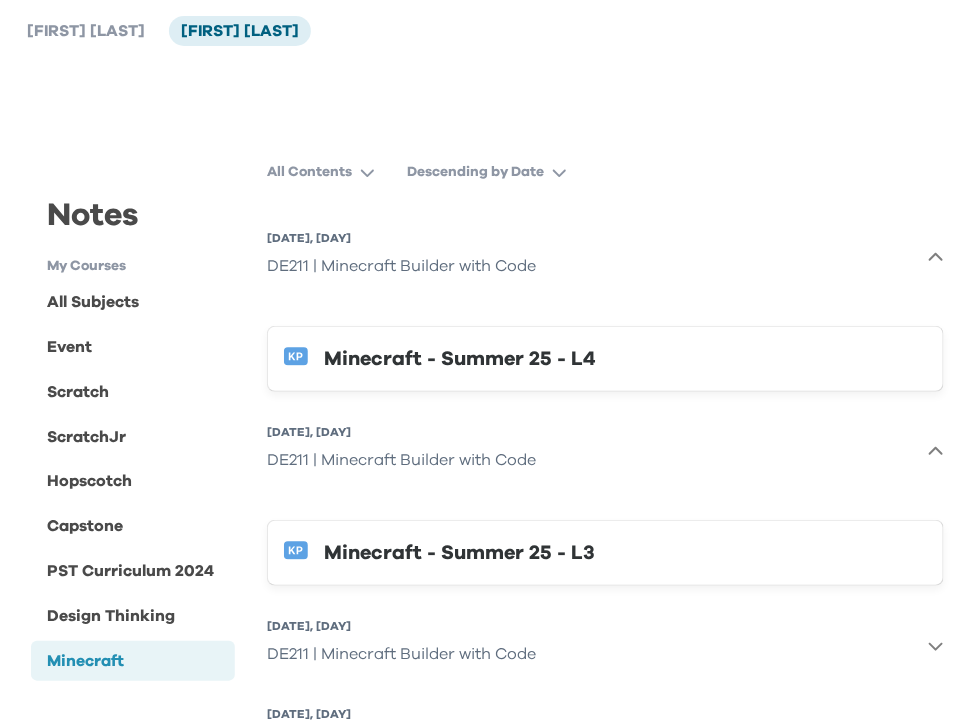 click on "Minecraft - Summer 25 - L4" at bounding box center (625, 359) 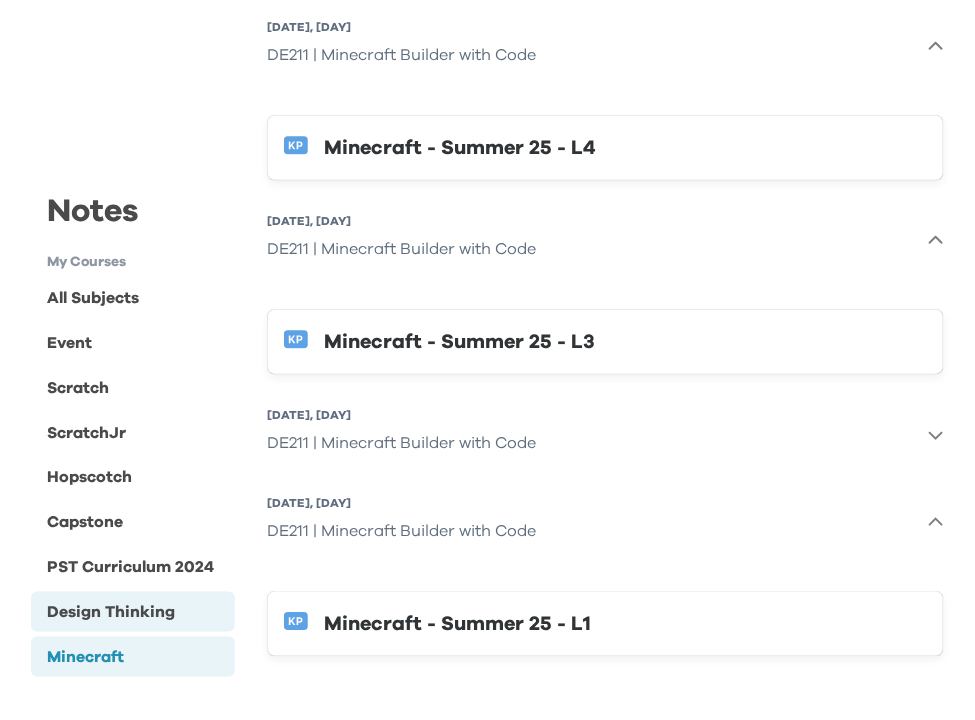 click on "Design Thinking" at bounding box center [133, 612] 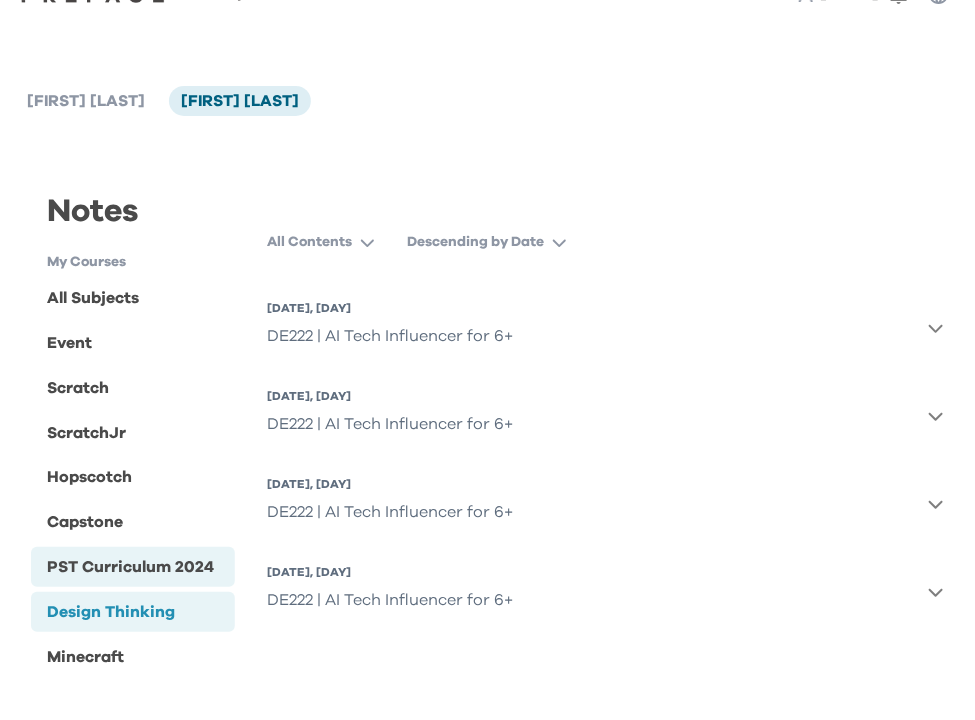 click on "PST Curriculum 2024" at bounding box center (130, 567) 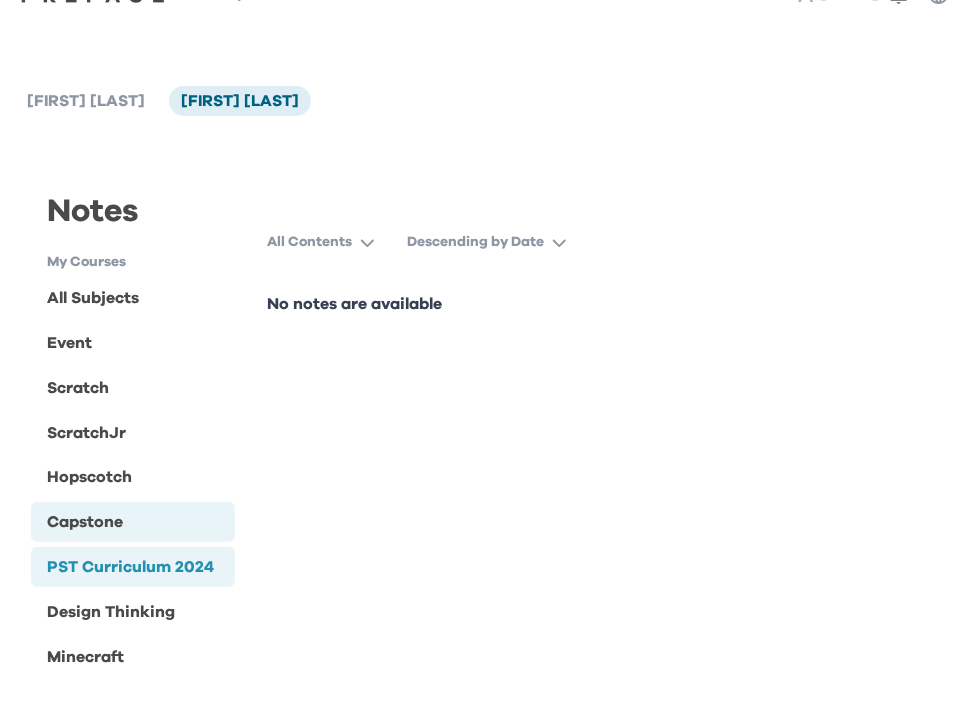 click on "Capstone" at bounding box center (133, 522) 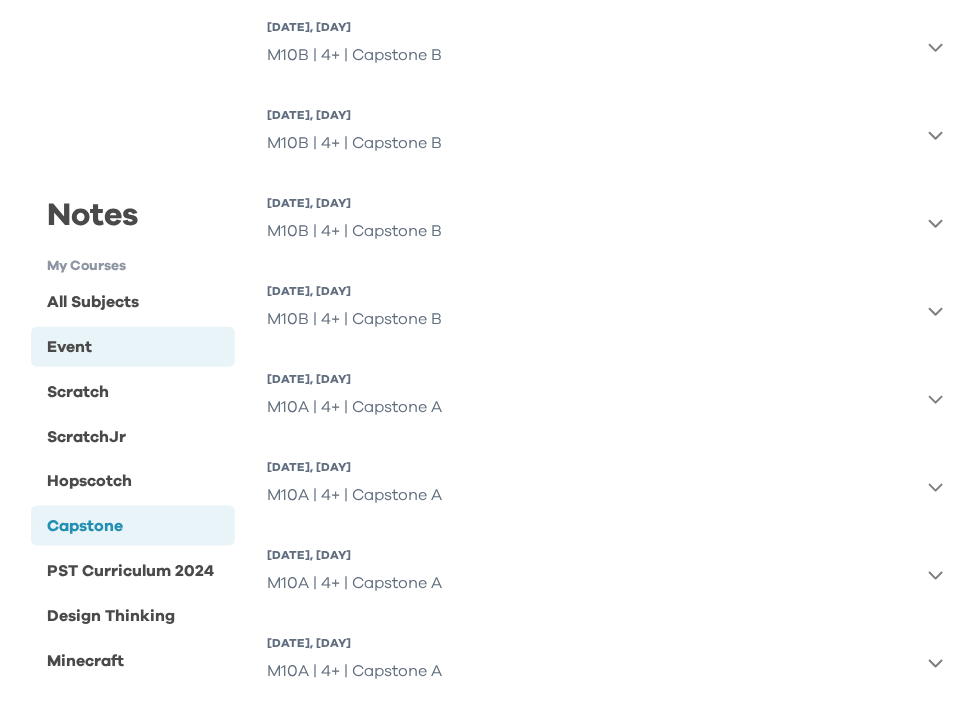 click on "Event" at bounding box center (133, 347) 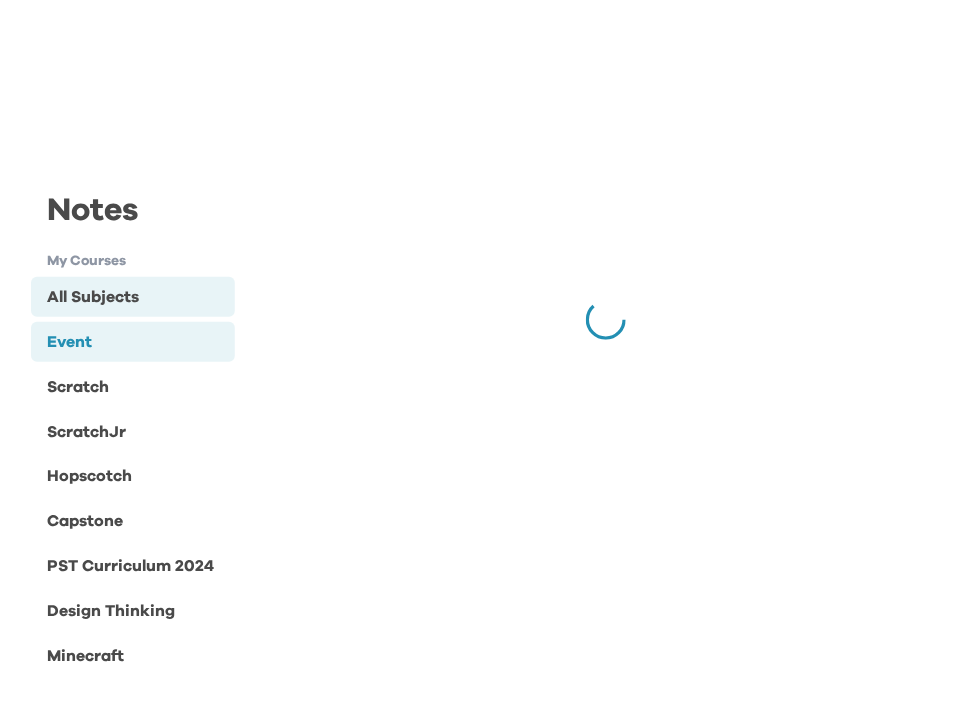 scroll, scrollTop: 50, scrollLeft: 0, axis: vertical 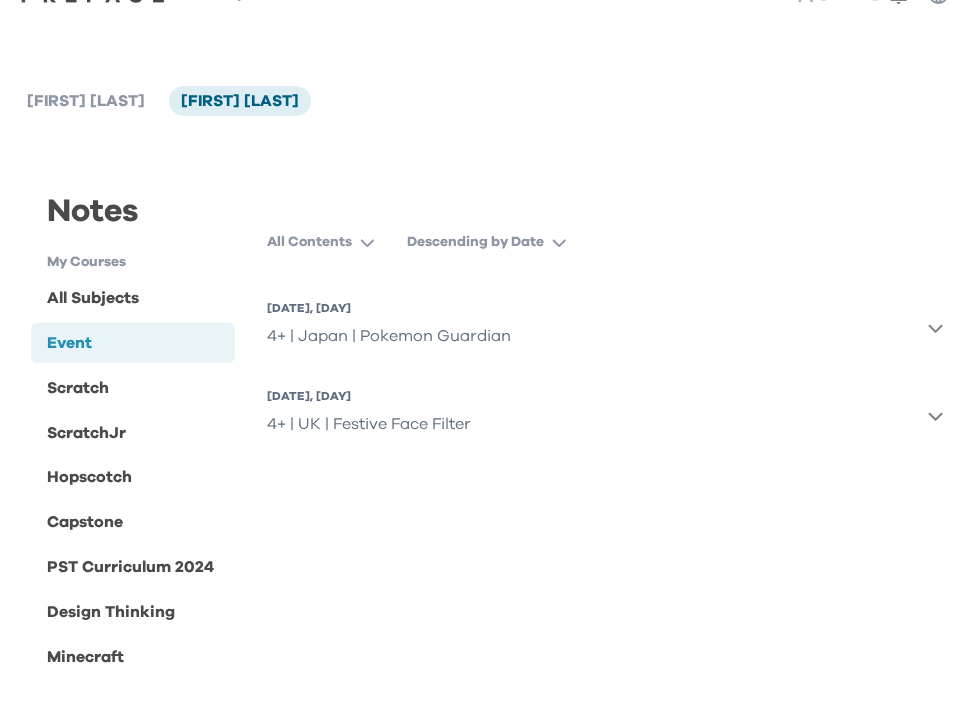 click on "4+ | UK | Festive Face Filter" at bounding box center (369, 424) 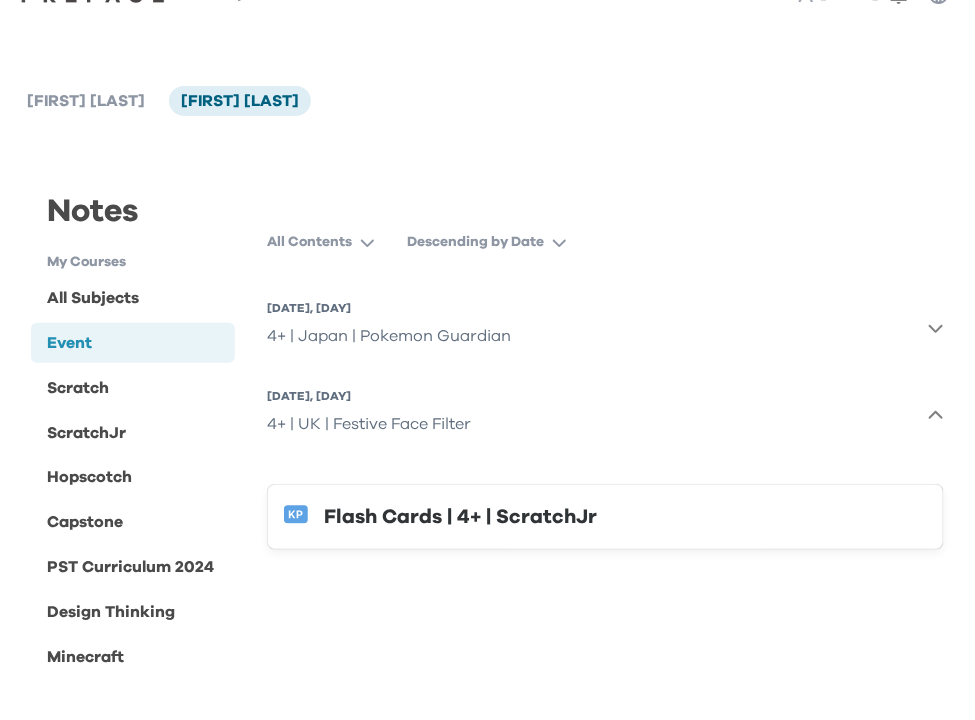 click on "Flash Cards | 4+ | ScratchJr" at bounding box center [625, 517] 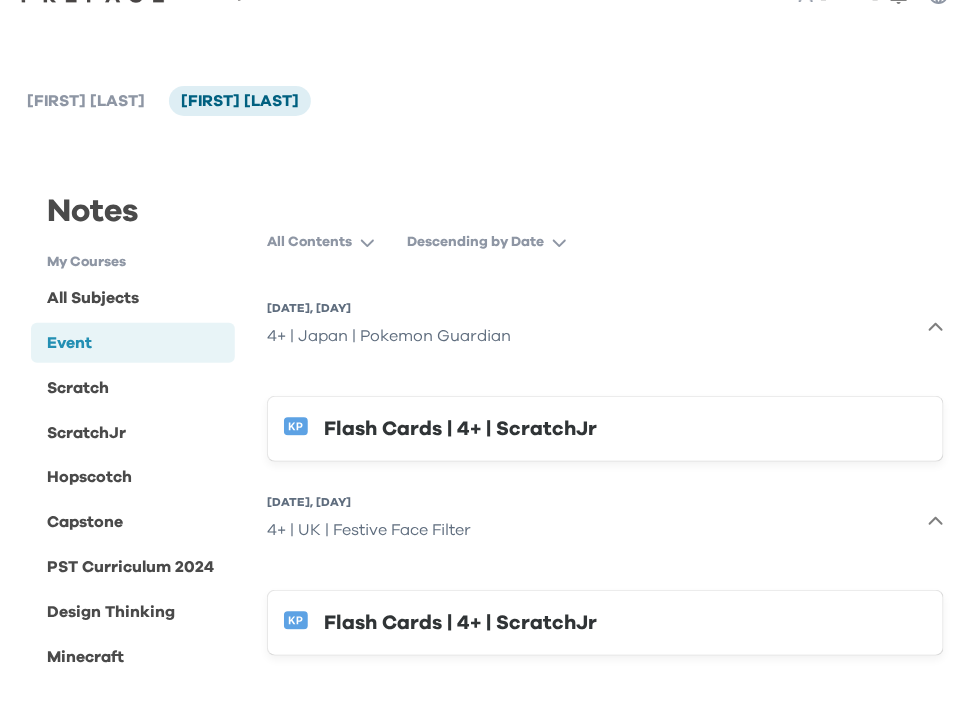 click on "Flash Cards | 4+ | ScratchJr" at bounding box center (625, 429) 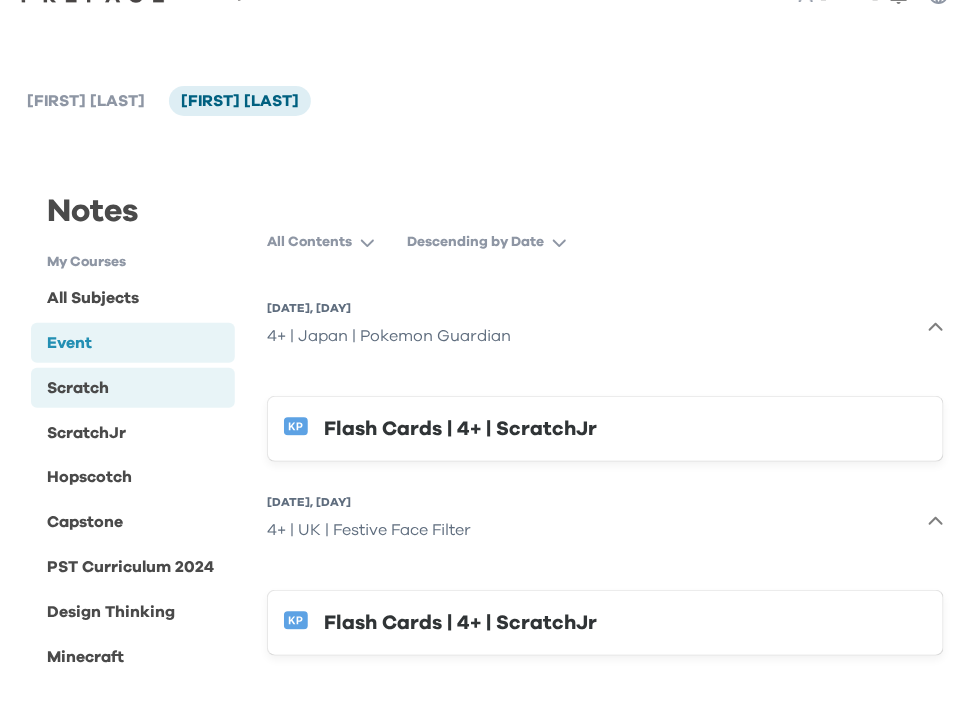drag, startPoint x: 142, startPoint y: 384, endPoint x: 160, endPoint y: 378, distance: 18.973665 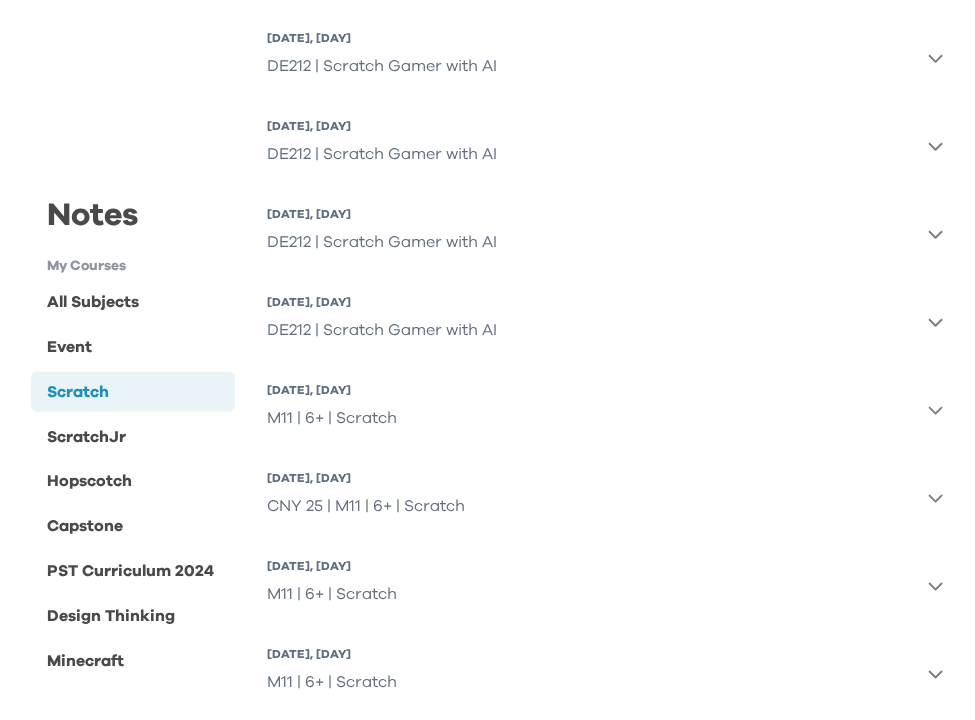 scroll, scrollTop: 322, scrollLeft: 0, axis: vertical 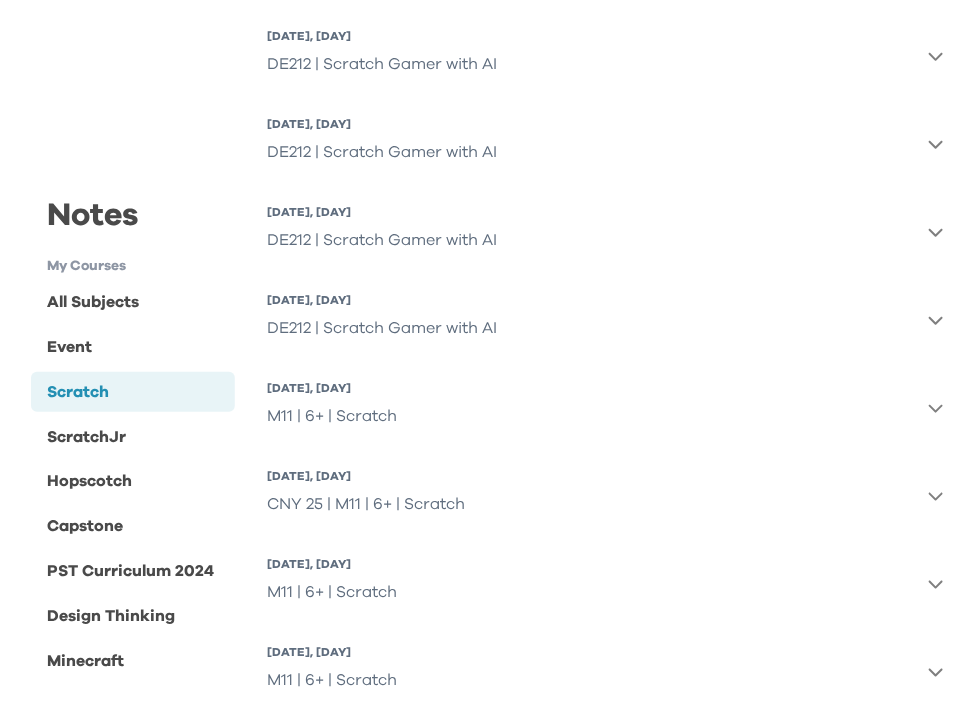 click on "[DATE], [DAY] DE212 | Scratch Gamer with AI [DATE], [DAY] DE212 | Scratch Gamer with AI [DATE], [DAY] DE212 | Scratch Gamer with AI [DATE], [DAY] DE212 | Scratch Gamer with AI [DATE], [DAY] M11 | 6+ | Scratch [DATE], [DAY] CNY 25 | M11 | 6+ | Scratch [DATE], [DAY] M11 | 6+ | Scratch [DATE], [DAY] M11 | 6+ | Scratch" at bounding box center [605, 364] 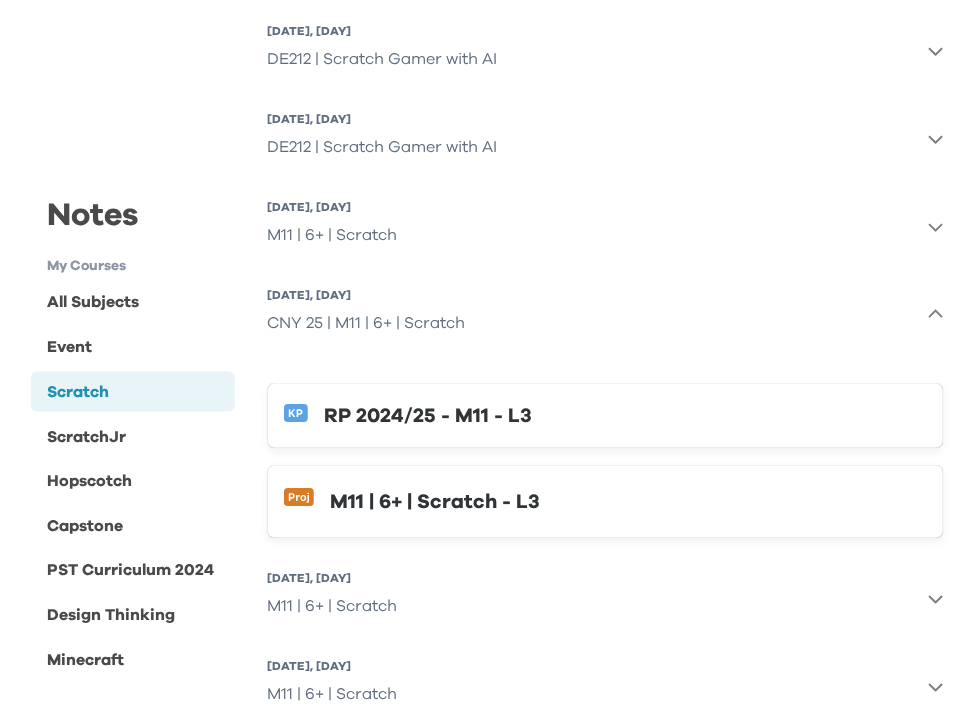 scroll, scrollTop: 504, scrollLeft: 0, axis: vertical 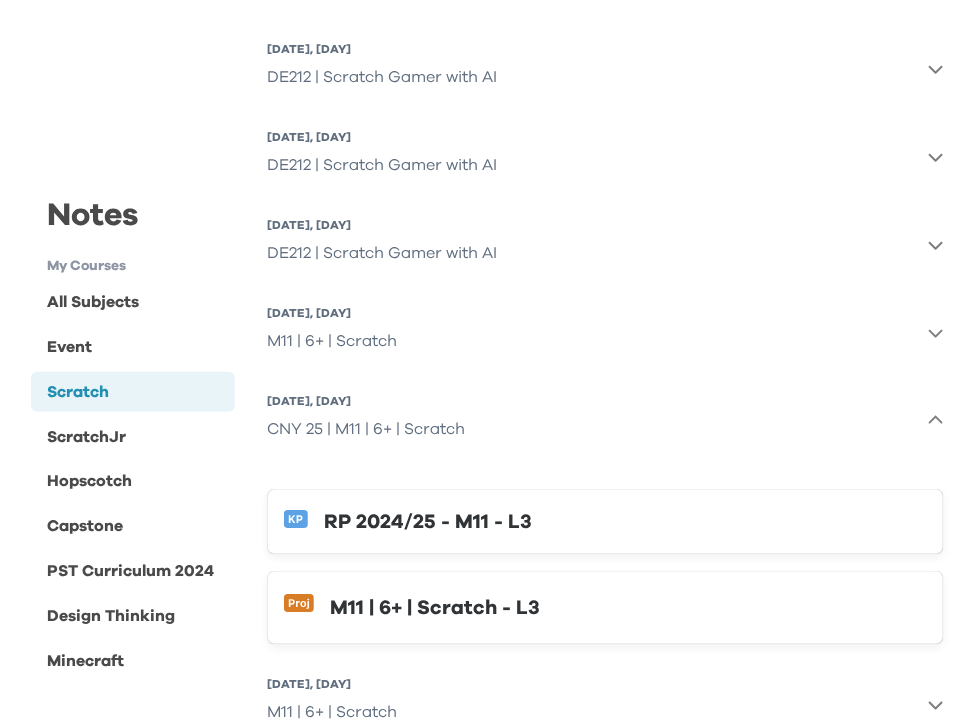 click on "[DATE], [DAY] CNY 25 | M11 | 6+ | Scratch" at bounding box center (605, 421) 